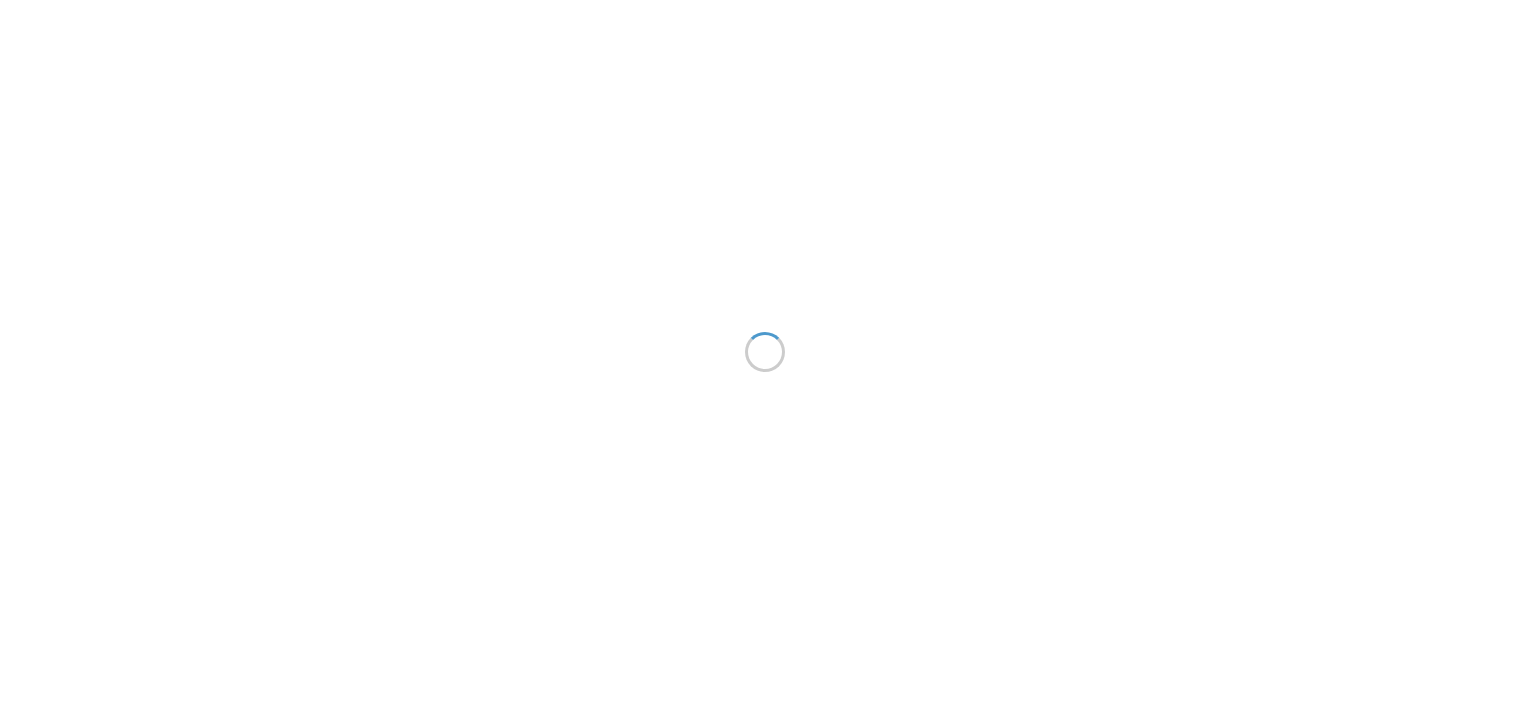 scroll, scrollTop: 0, scrollLeft: 0, axis: both 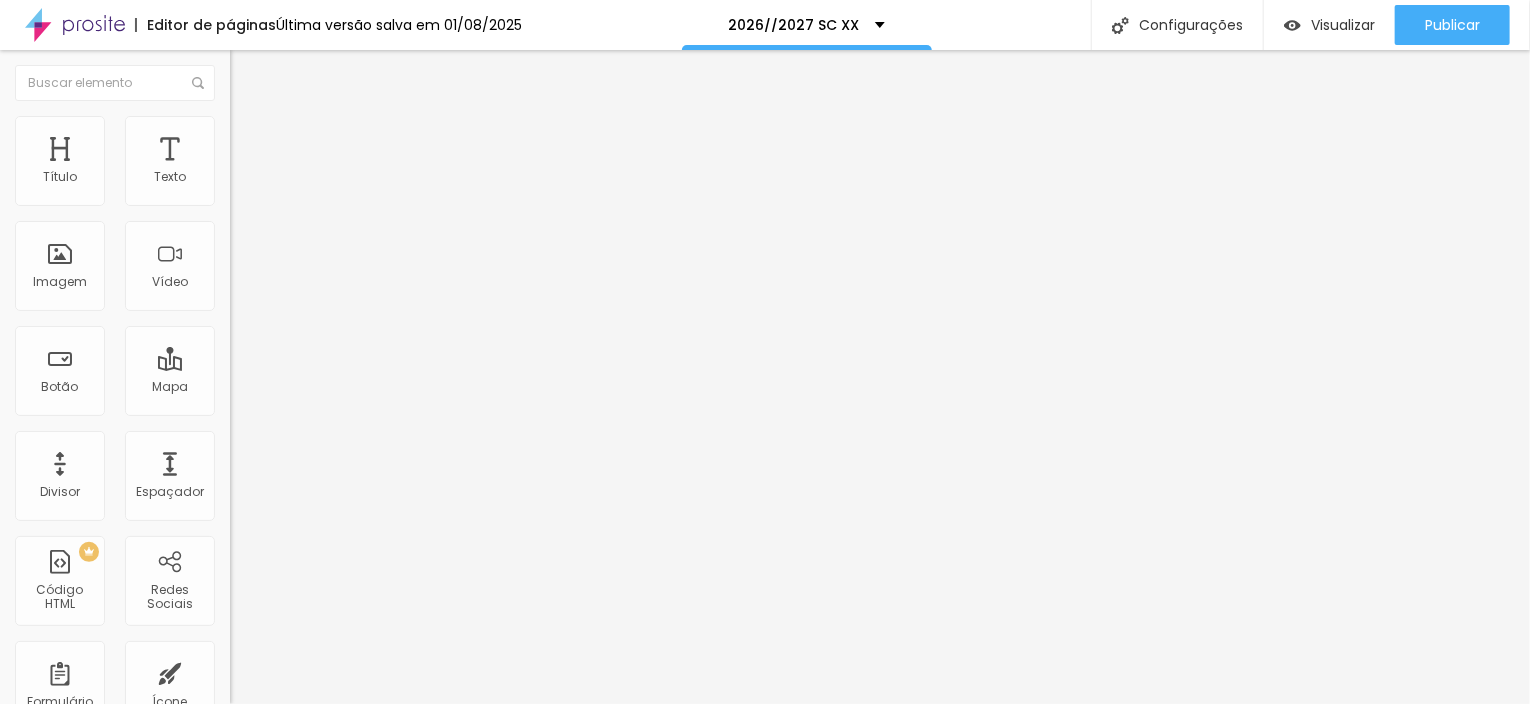 type on "18" 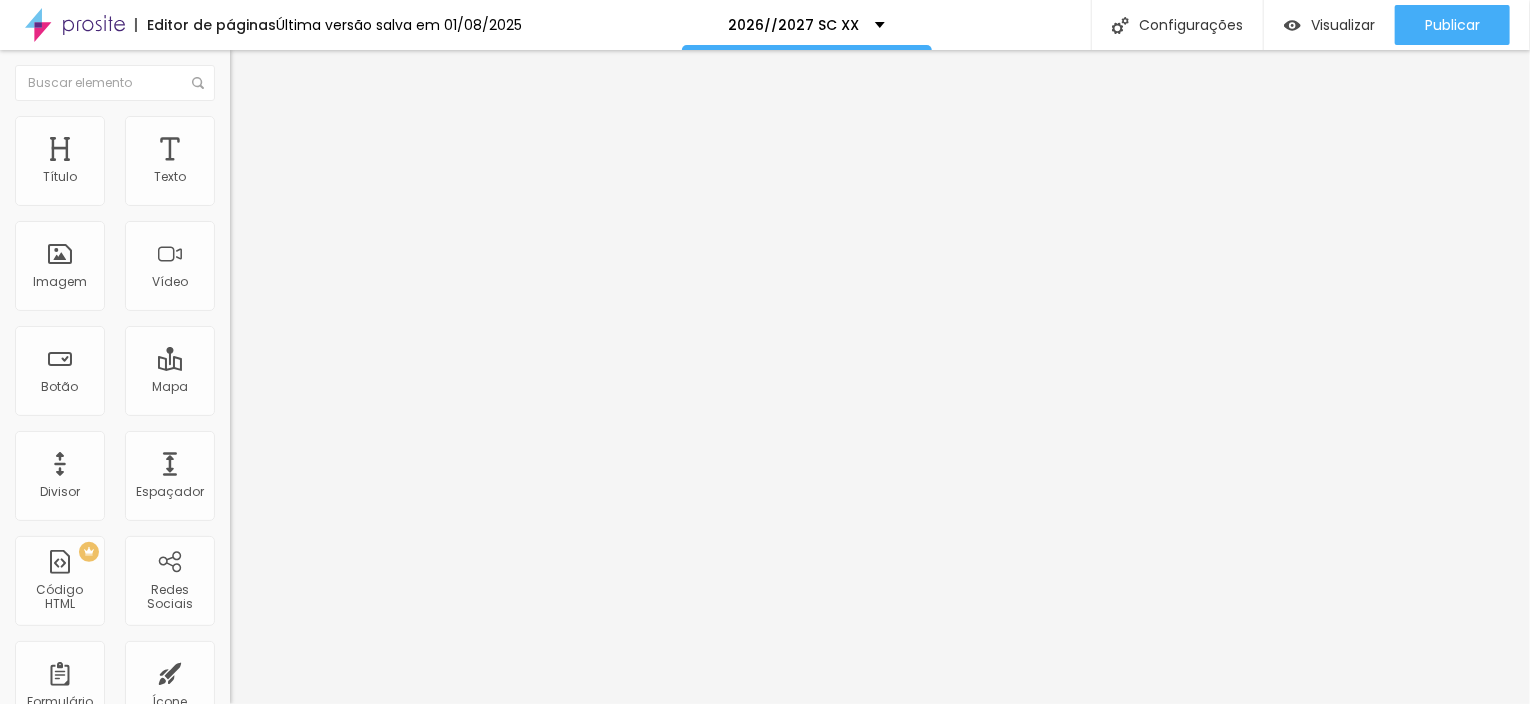 type on "17" 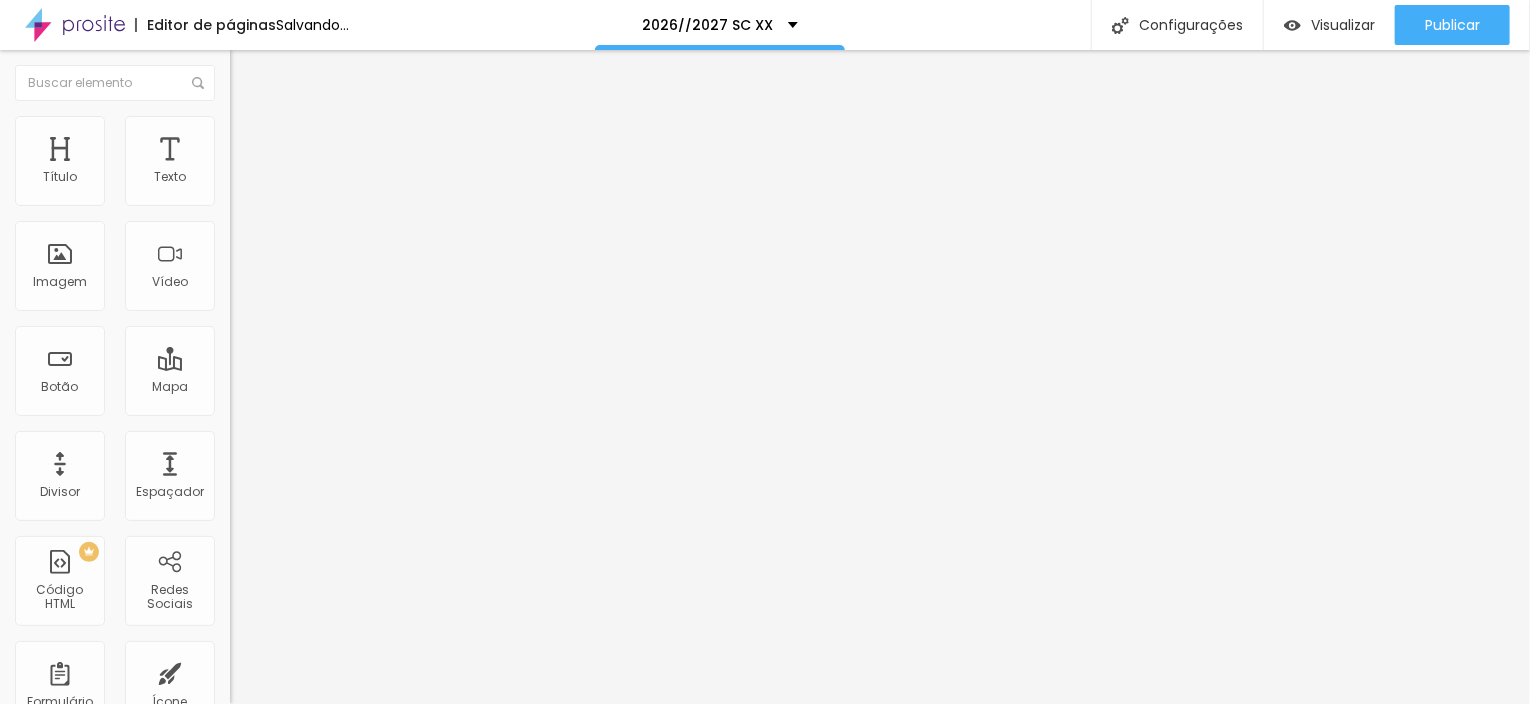 type on "15" 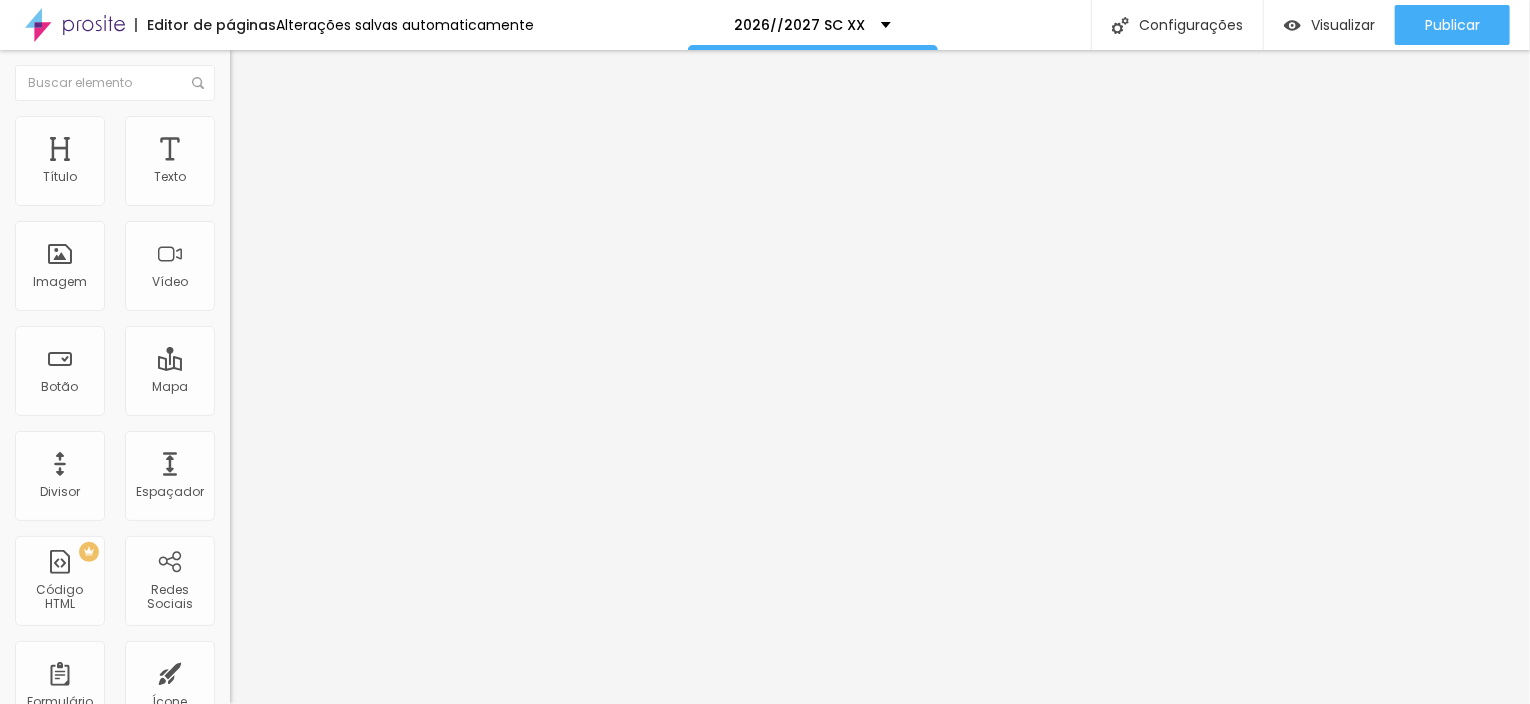 type on "18" 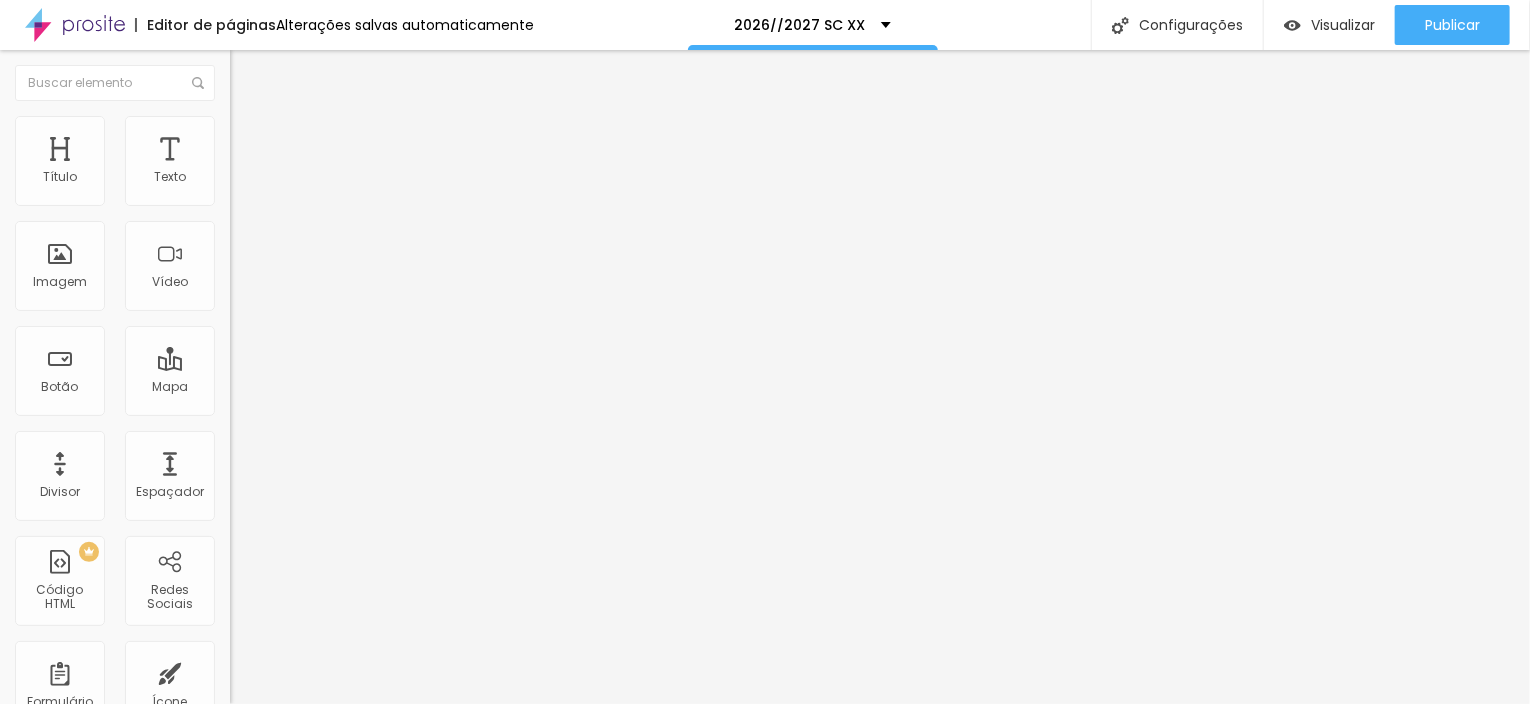type on "16" 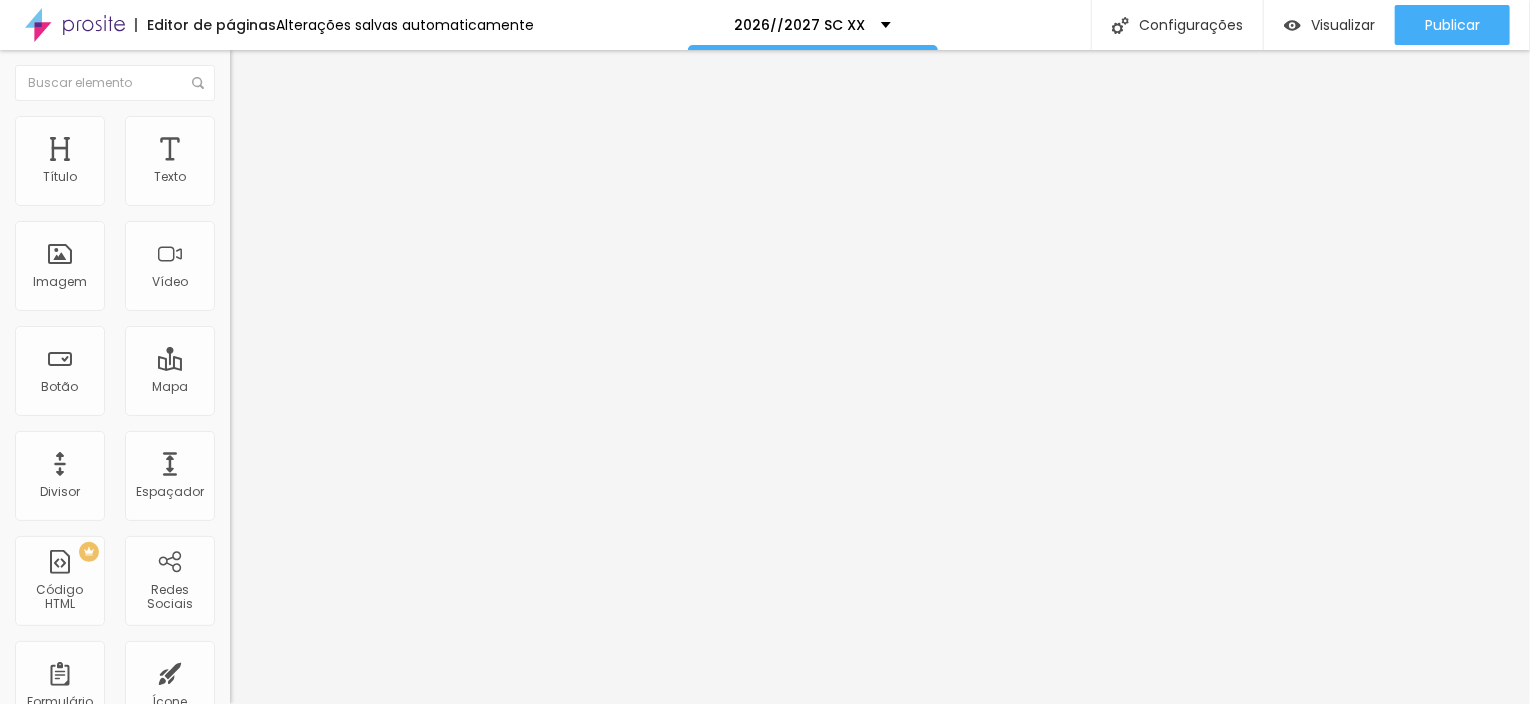 click at bounding box center (294, 487) 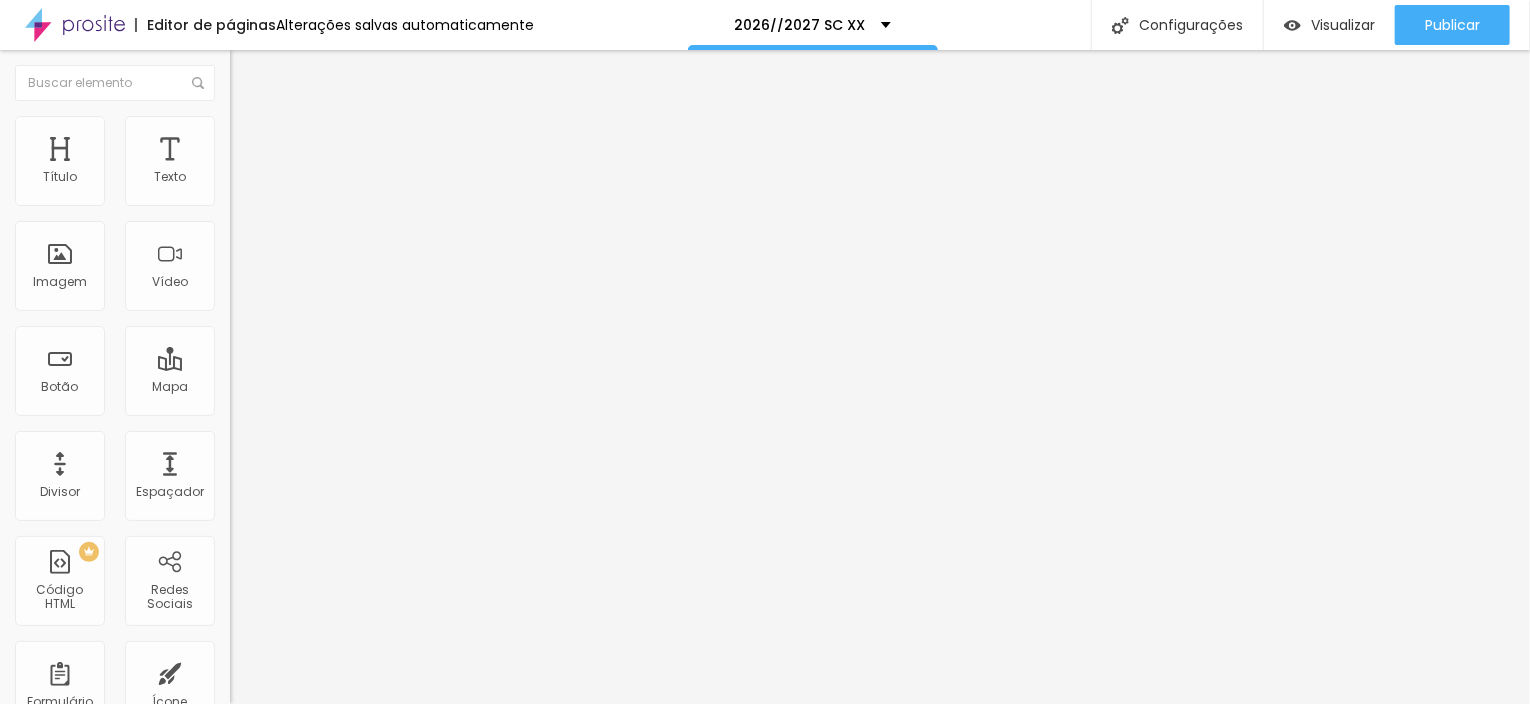 type on "17" 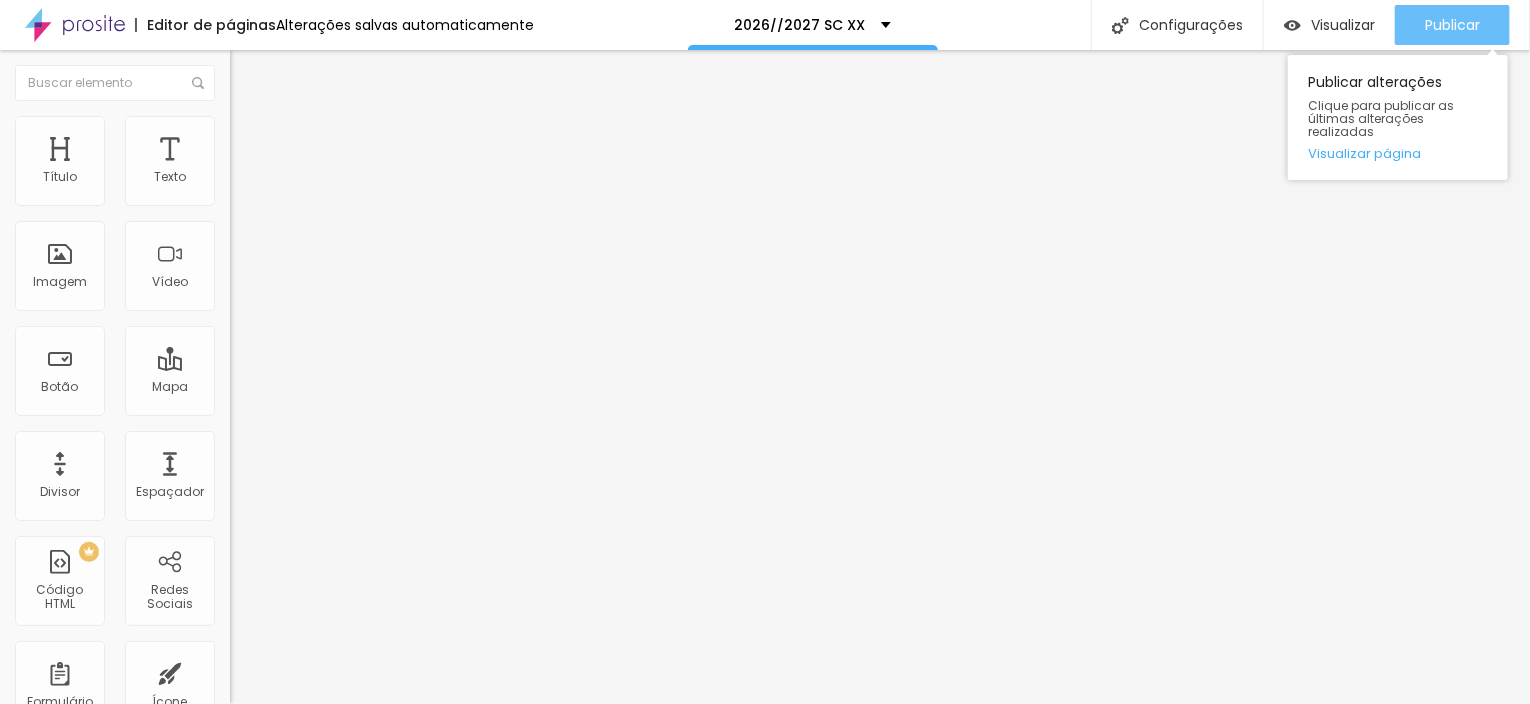 click on "Publicar" at bounding box center (1452, 25) 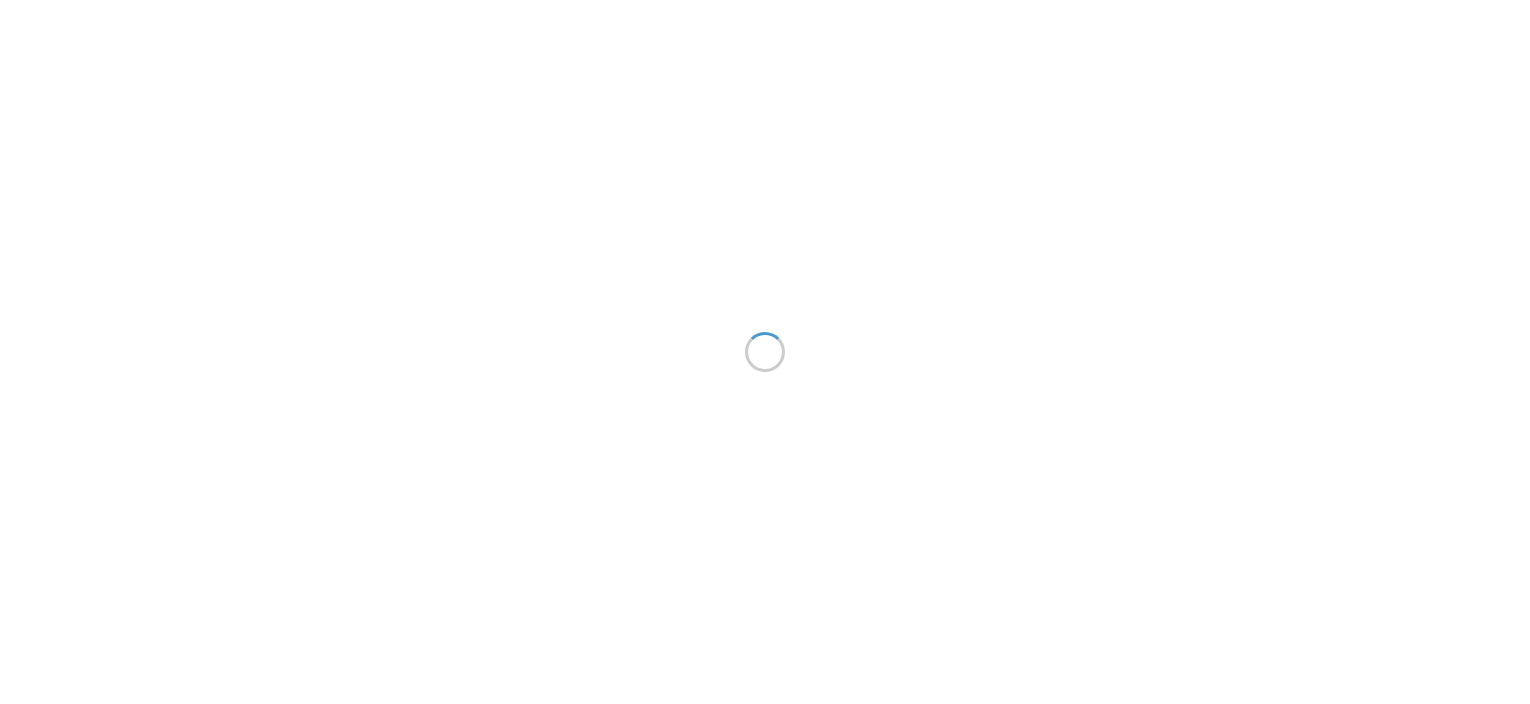 scroll, scrollTop: 0, scrollLeft: 0, axis: both 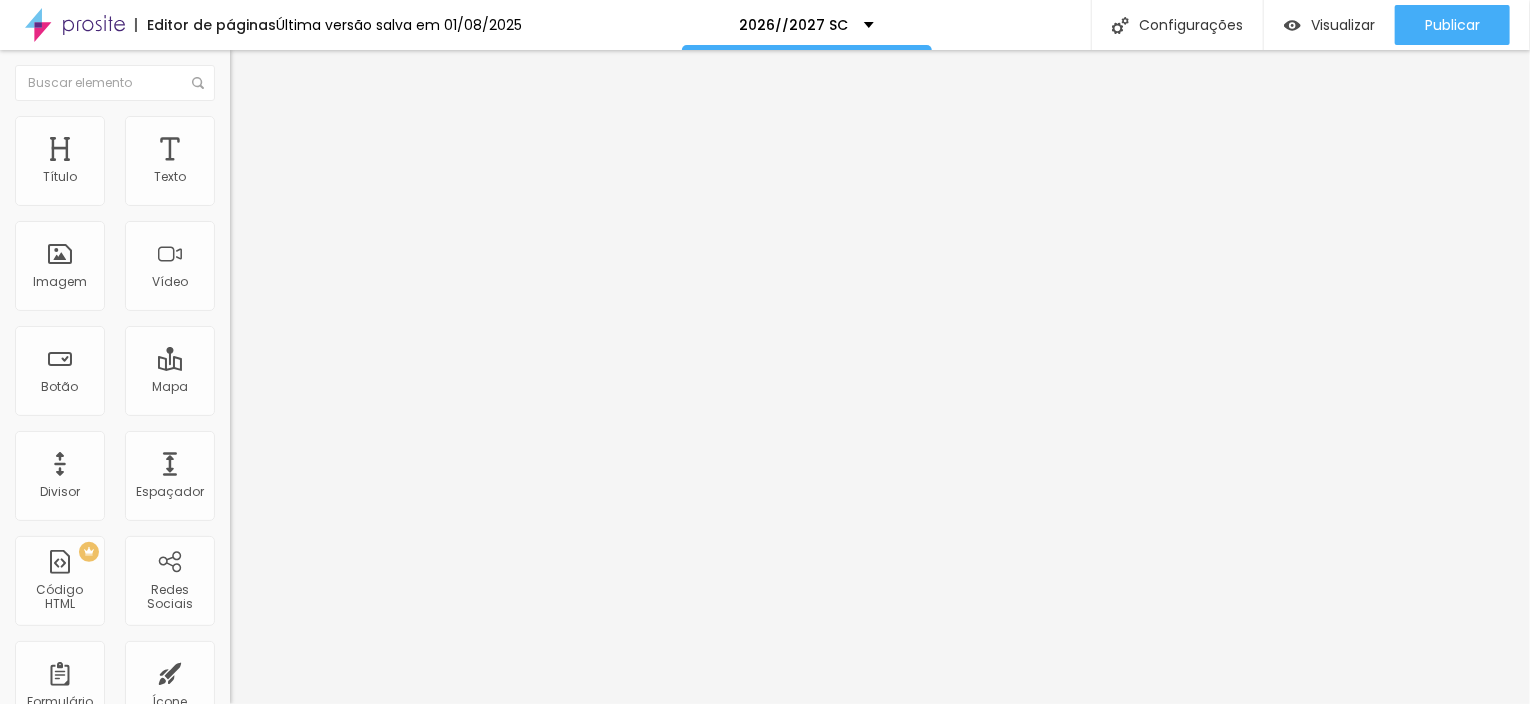 click at bounding box center (294, 487) 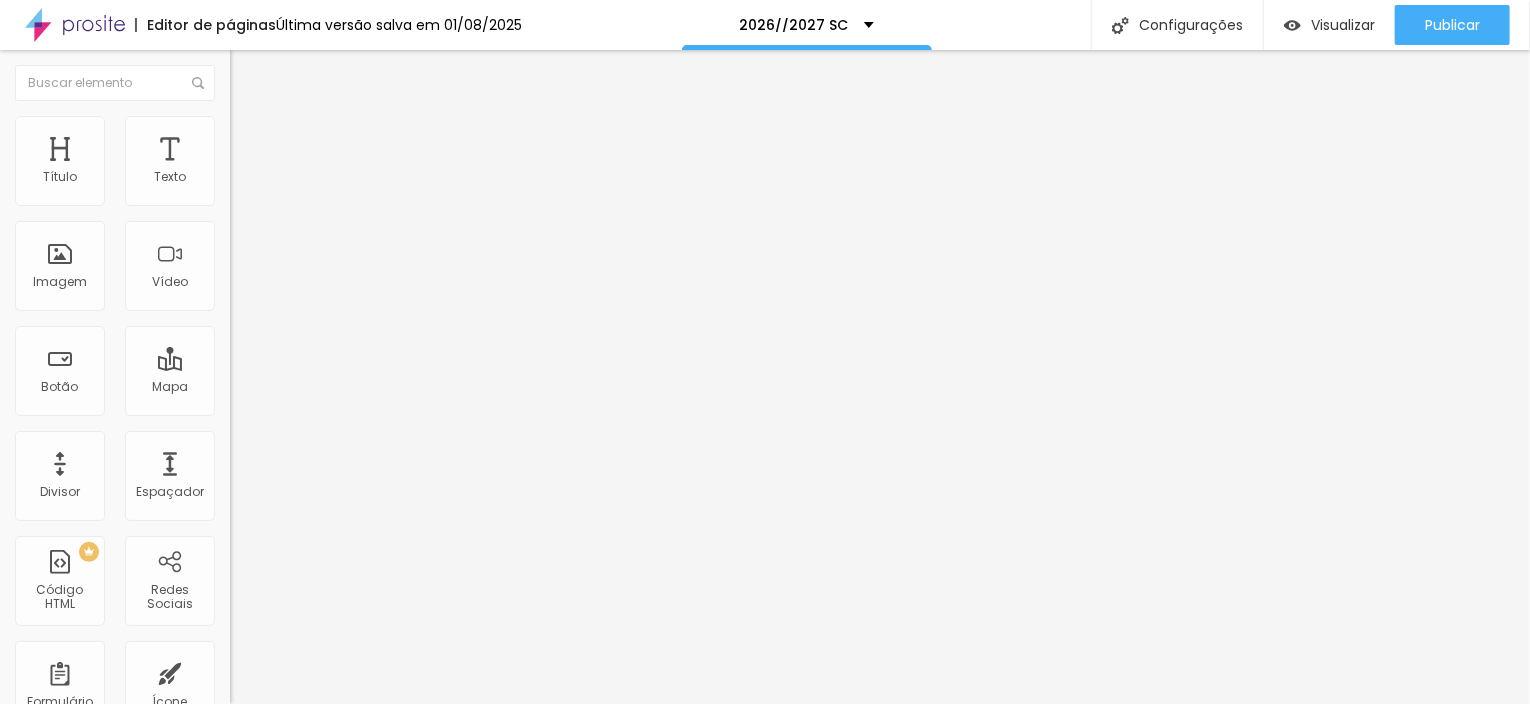 type on "16" 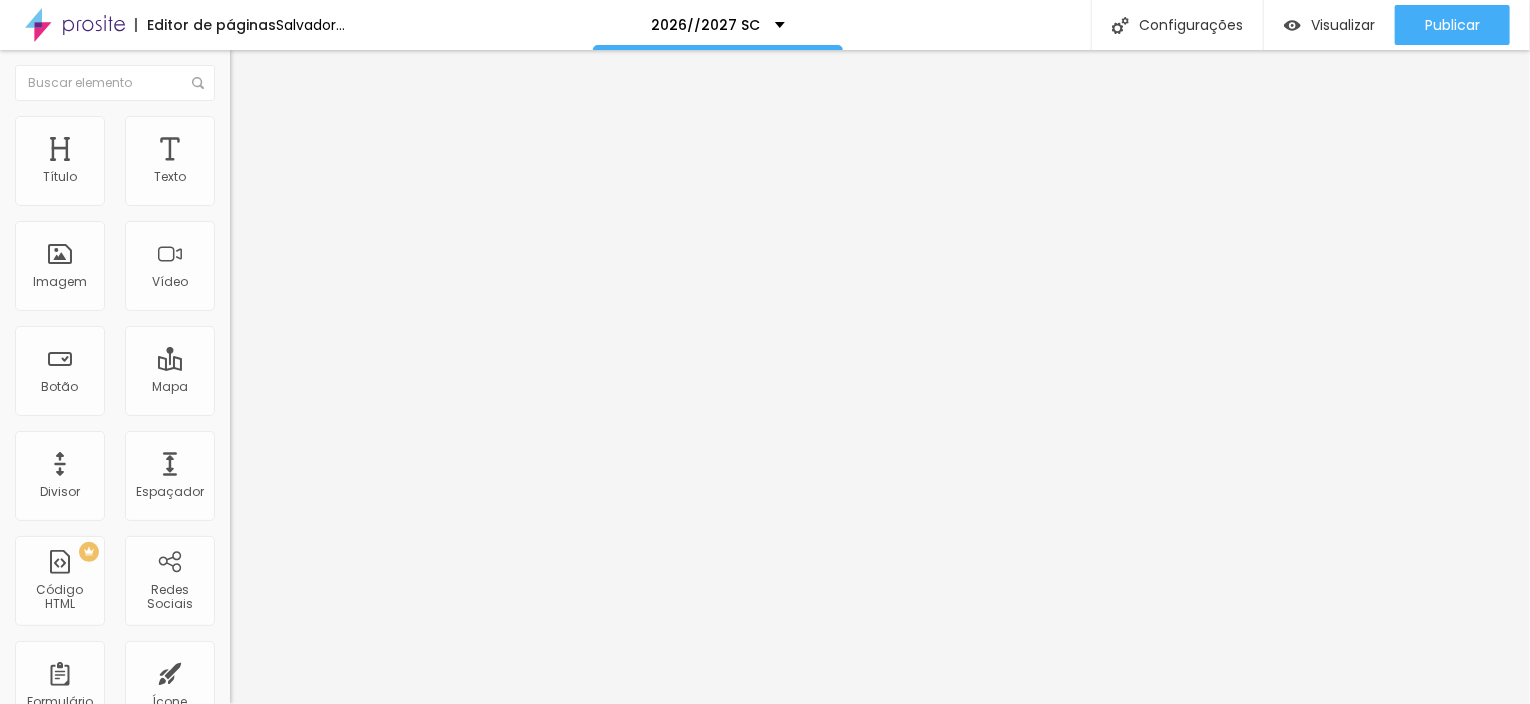 type on "15" 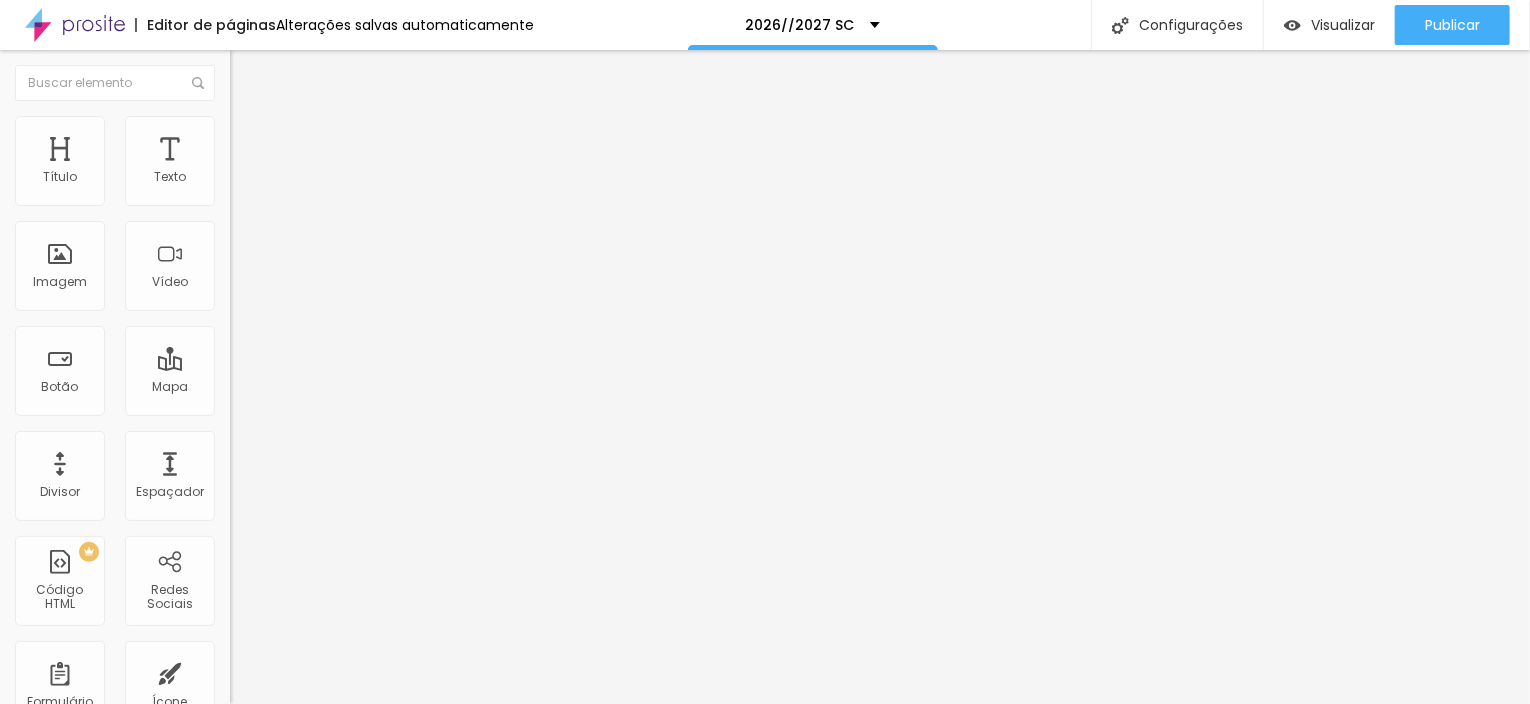 type on "17" 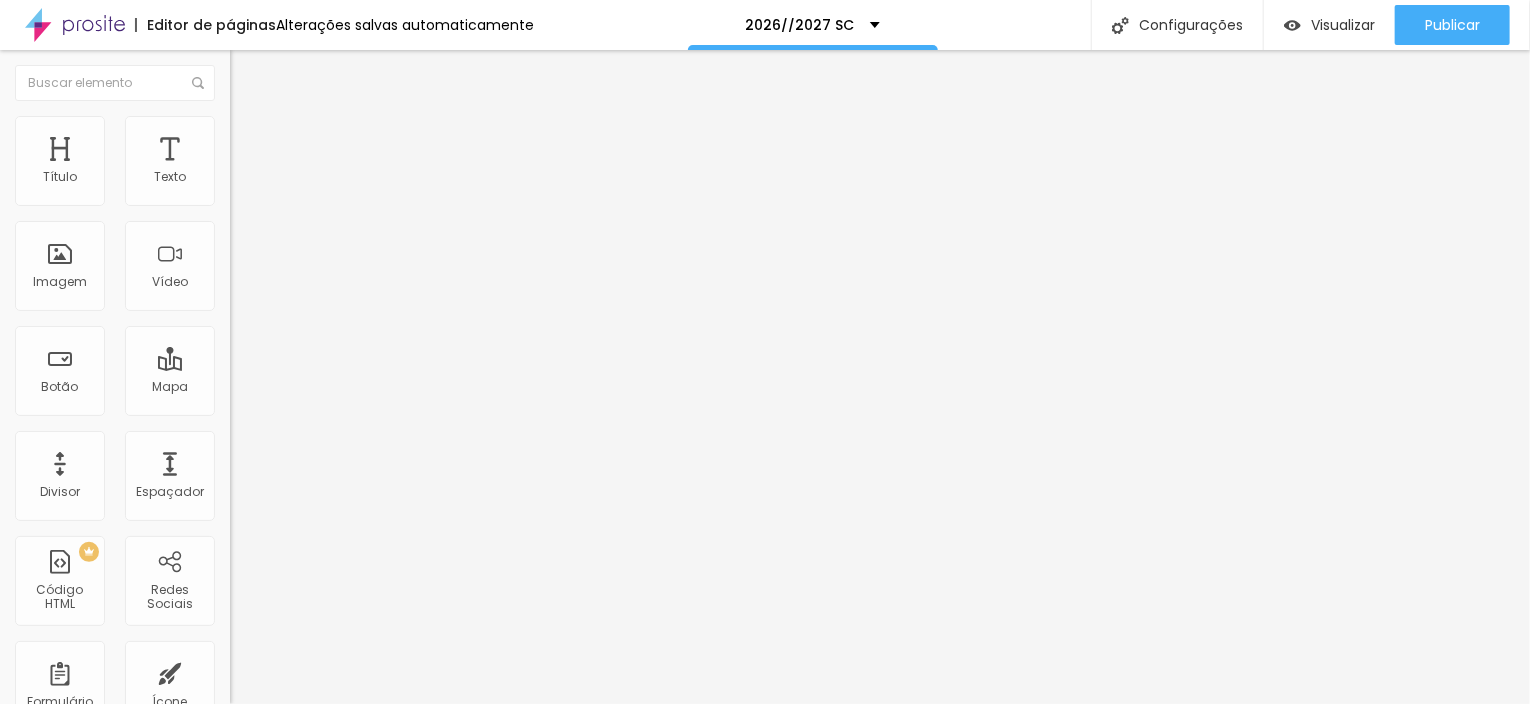 click at bounding box center (294, 487) 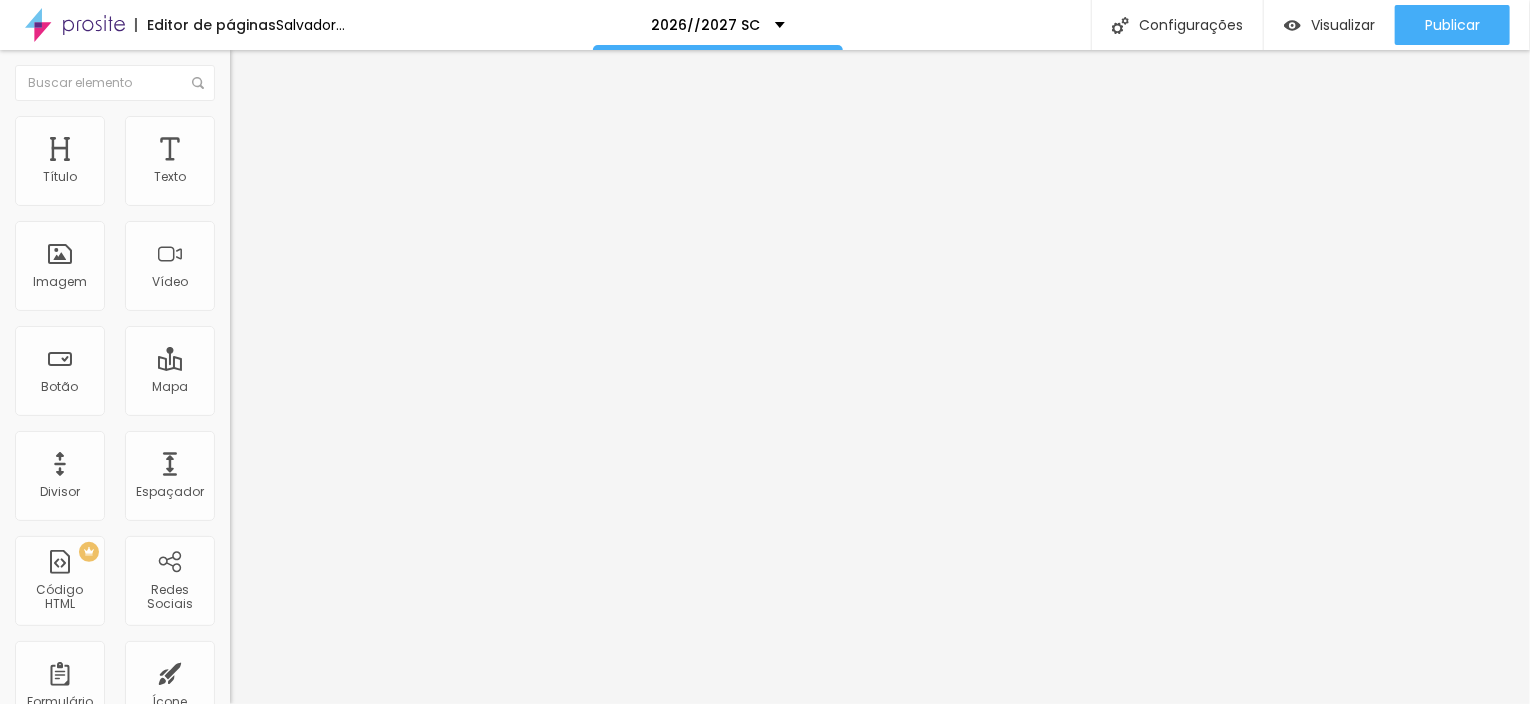 type on "15" 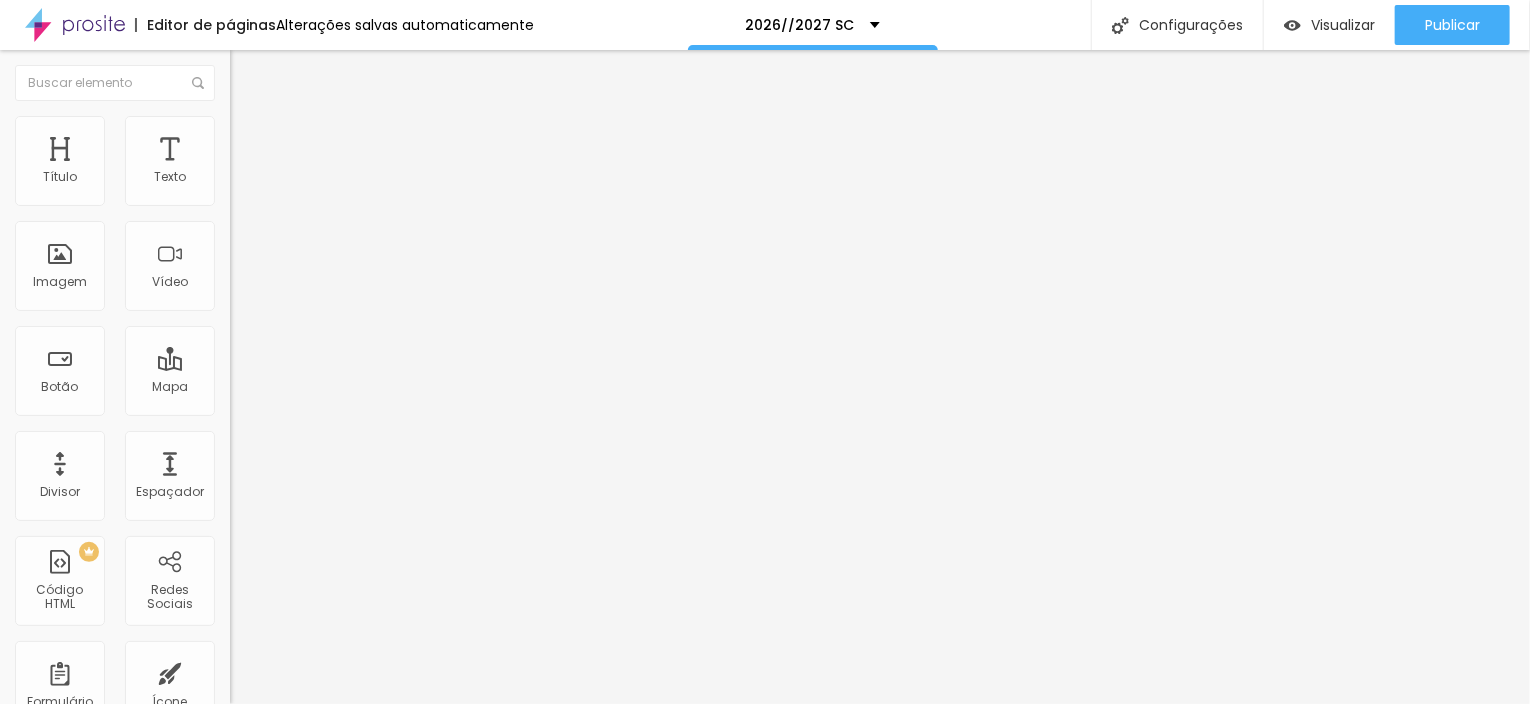 click at bounding box center (294, 487) 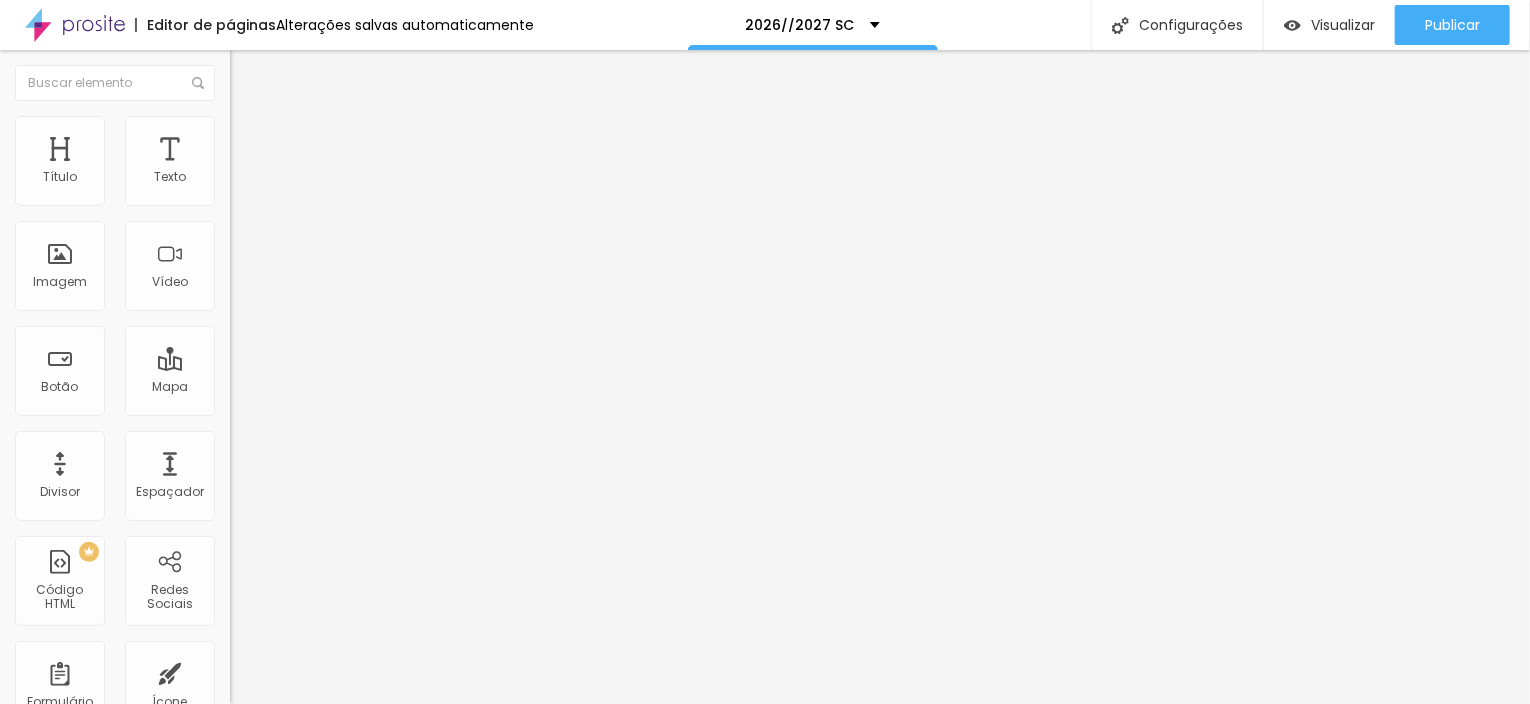 type on "19" 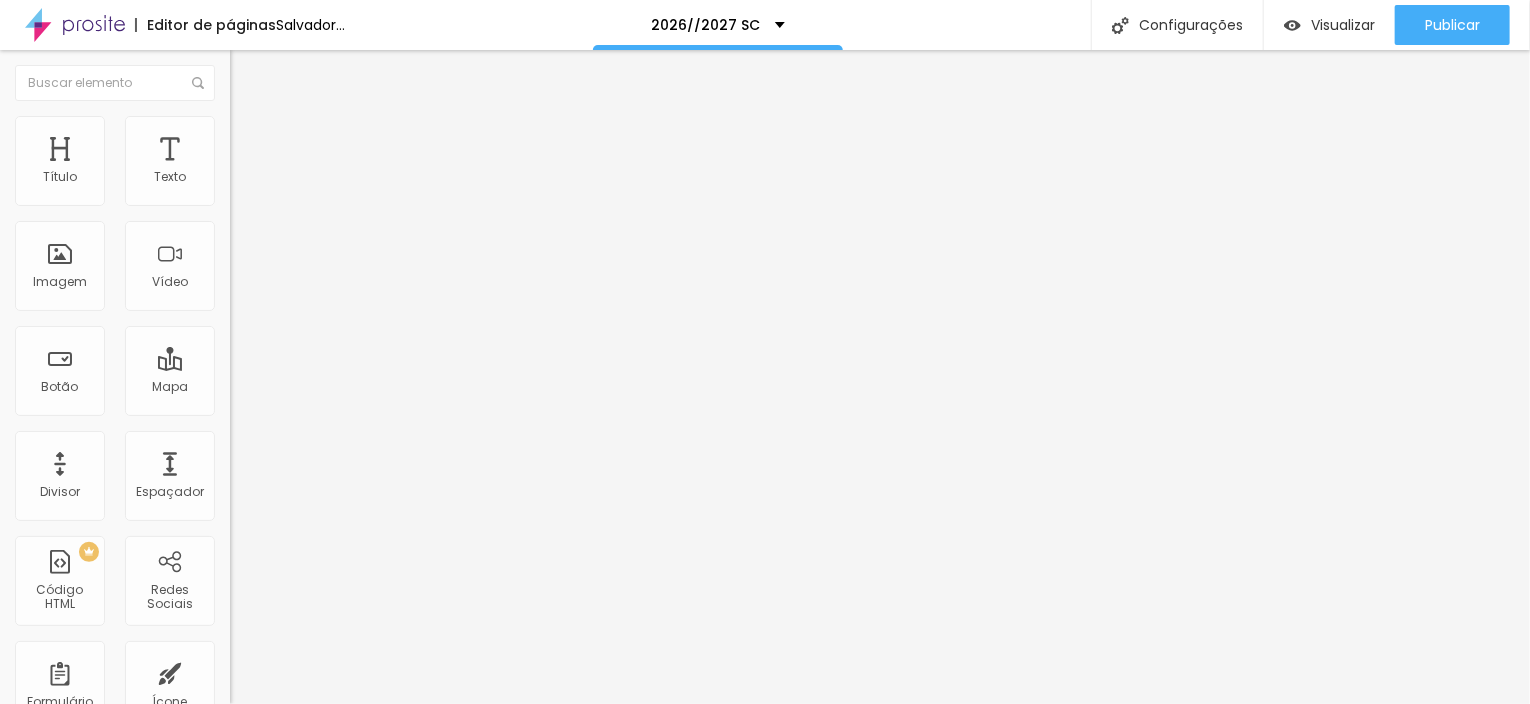 type on "16" 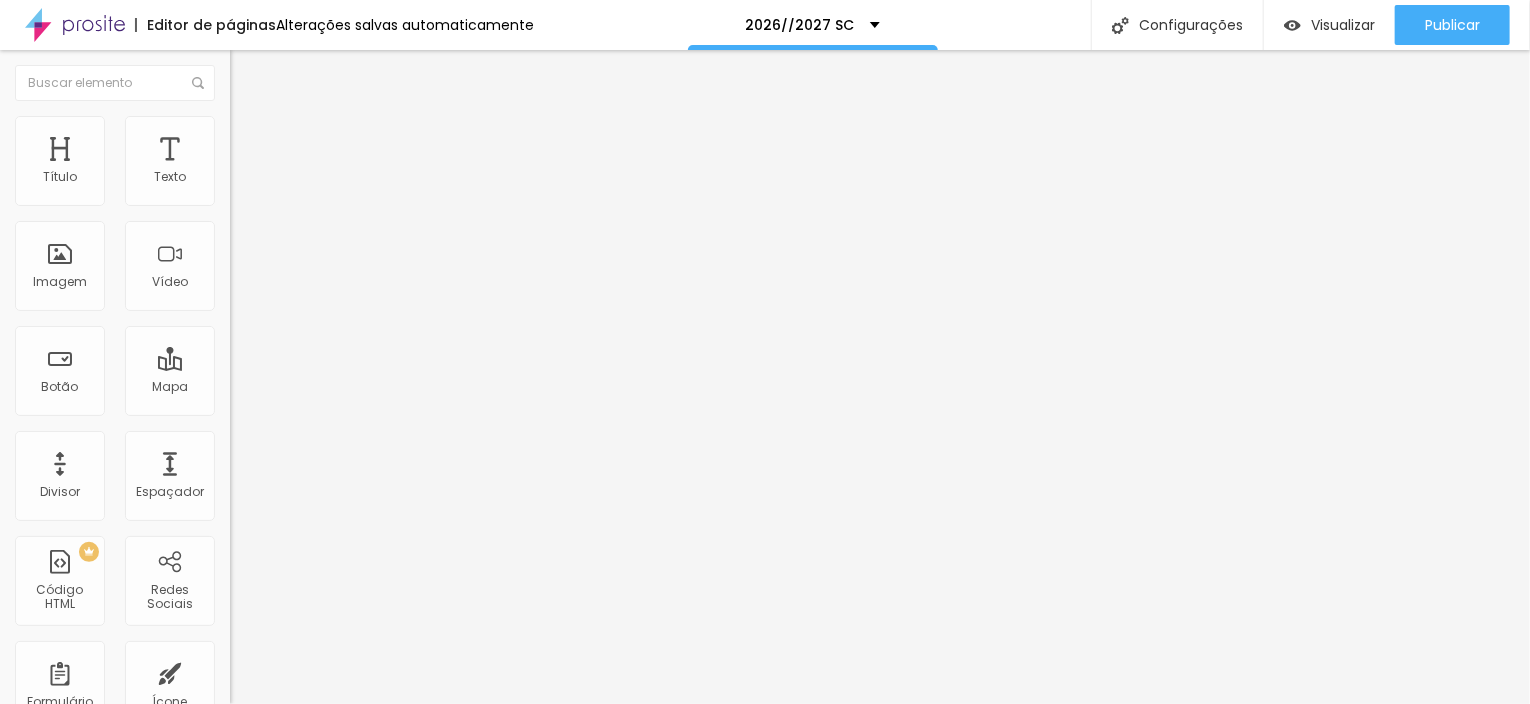 type on "15" 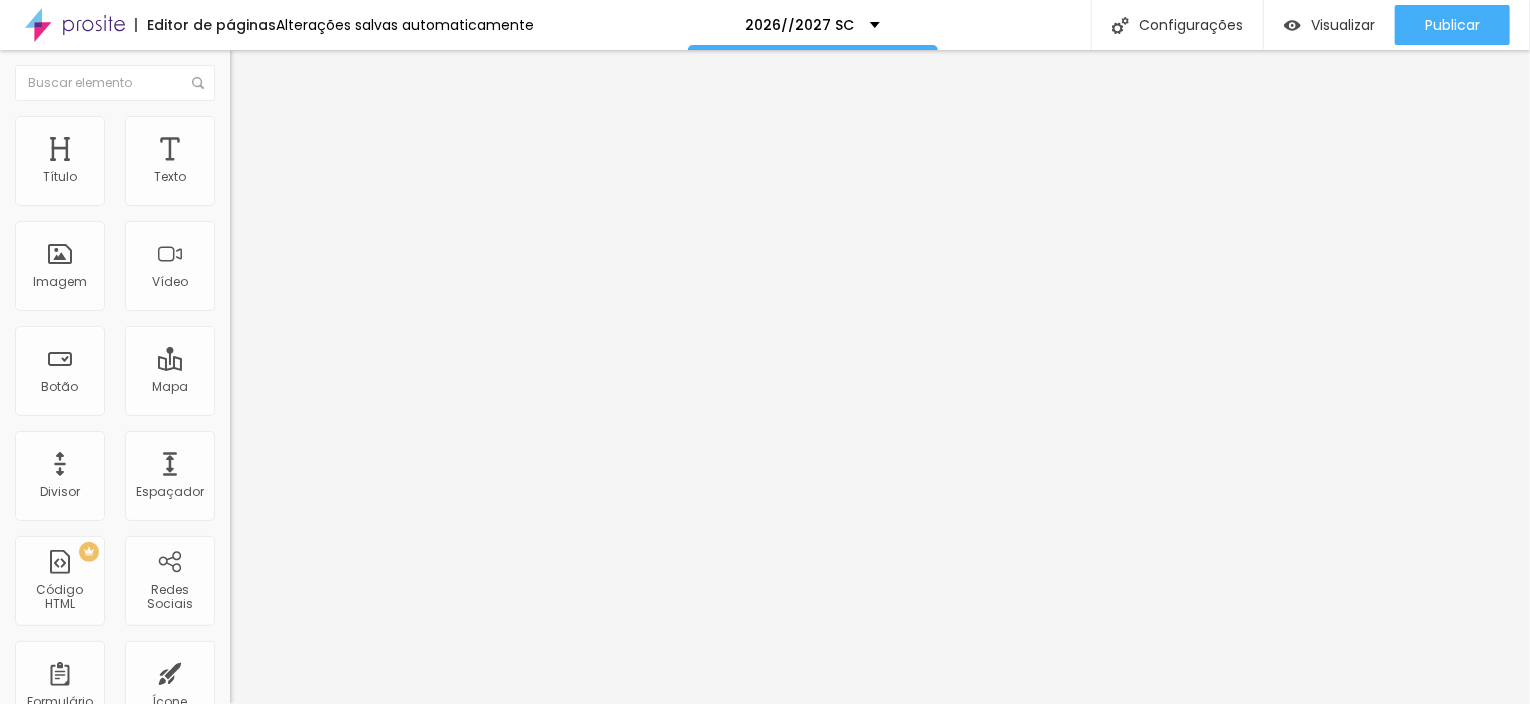 type on "14" 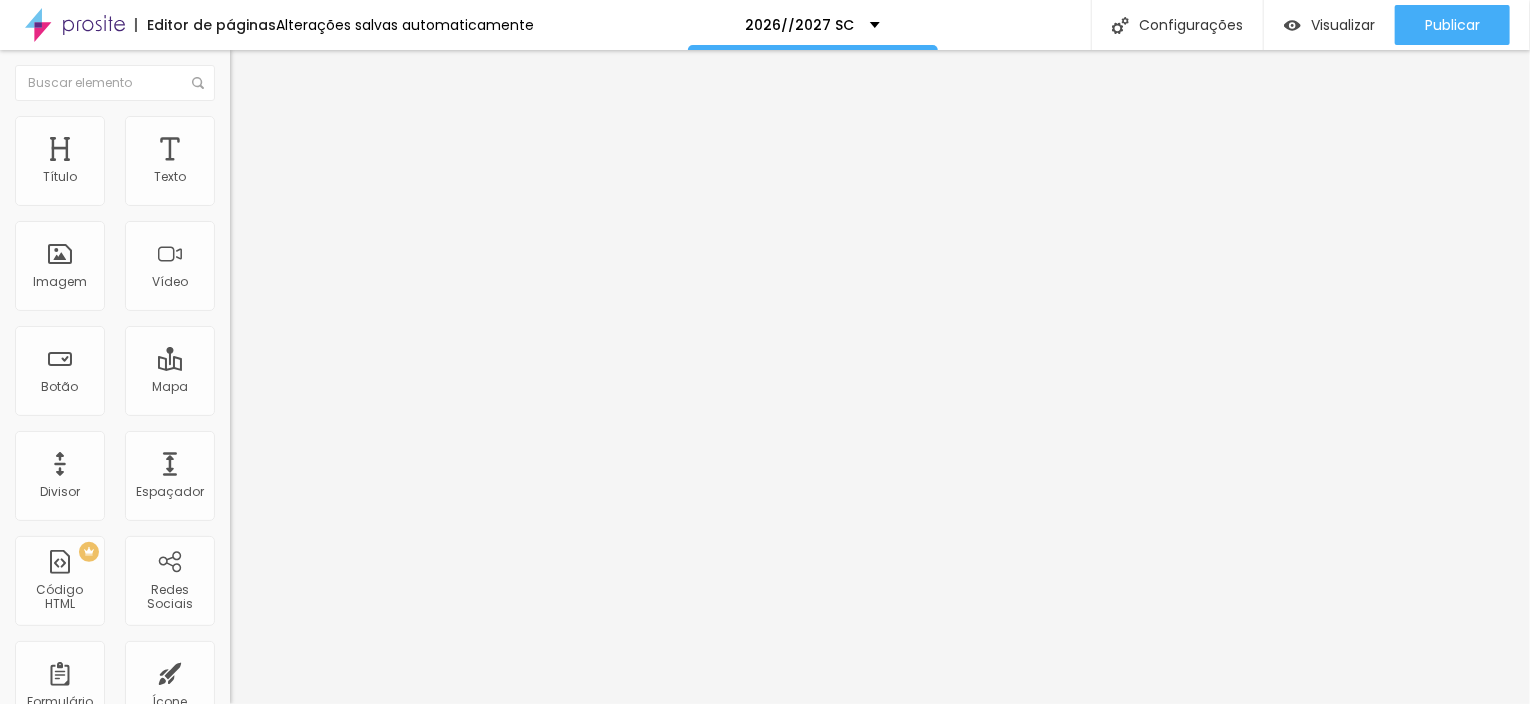 type on "15" 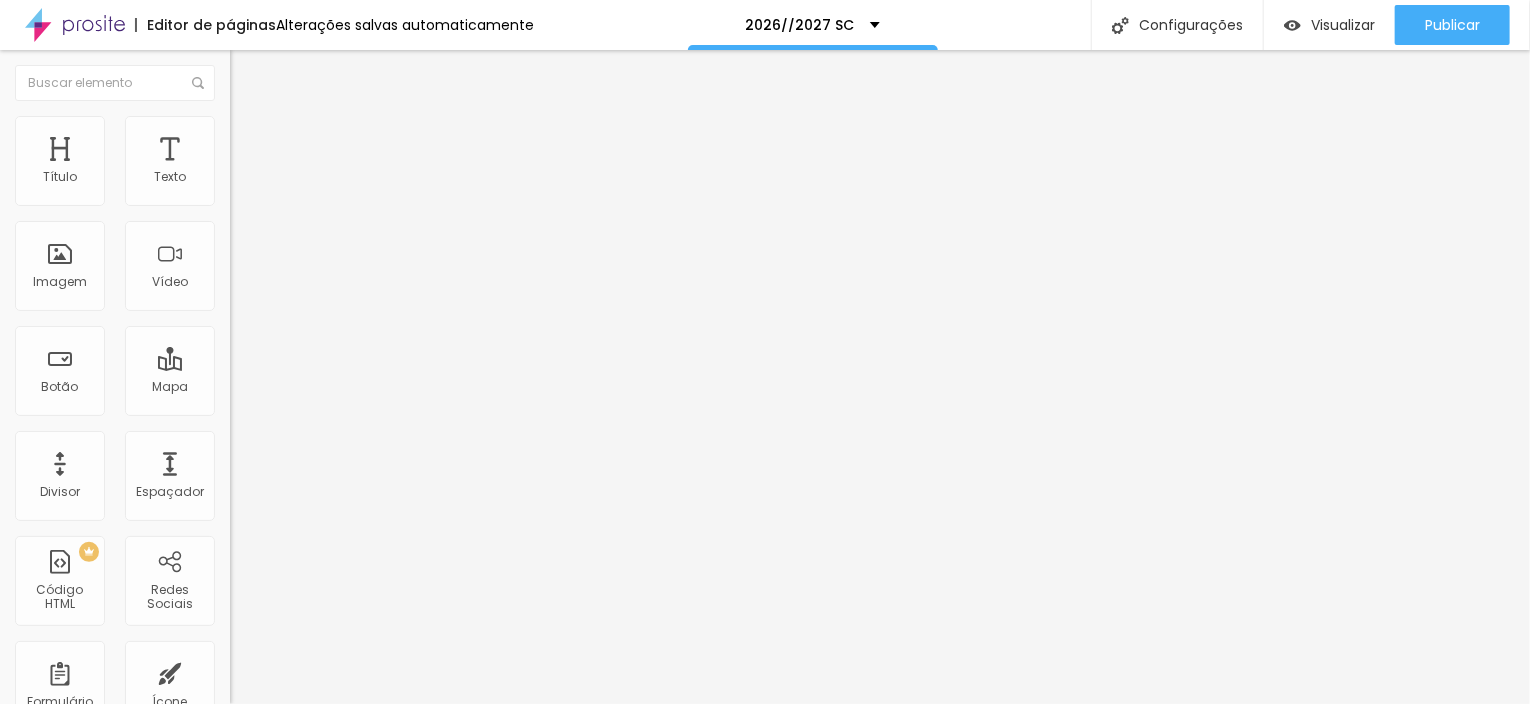 type on "16" 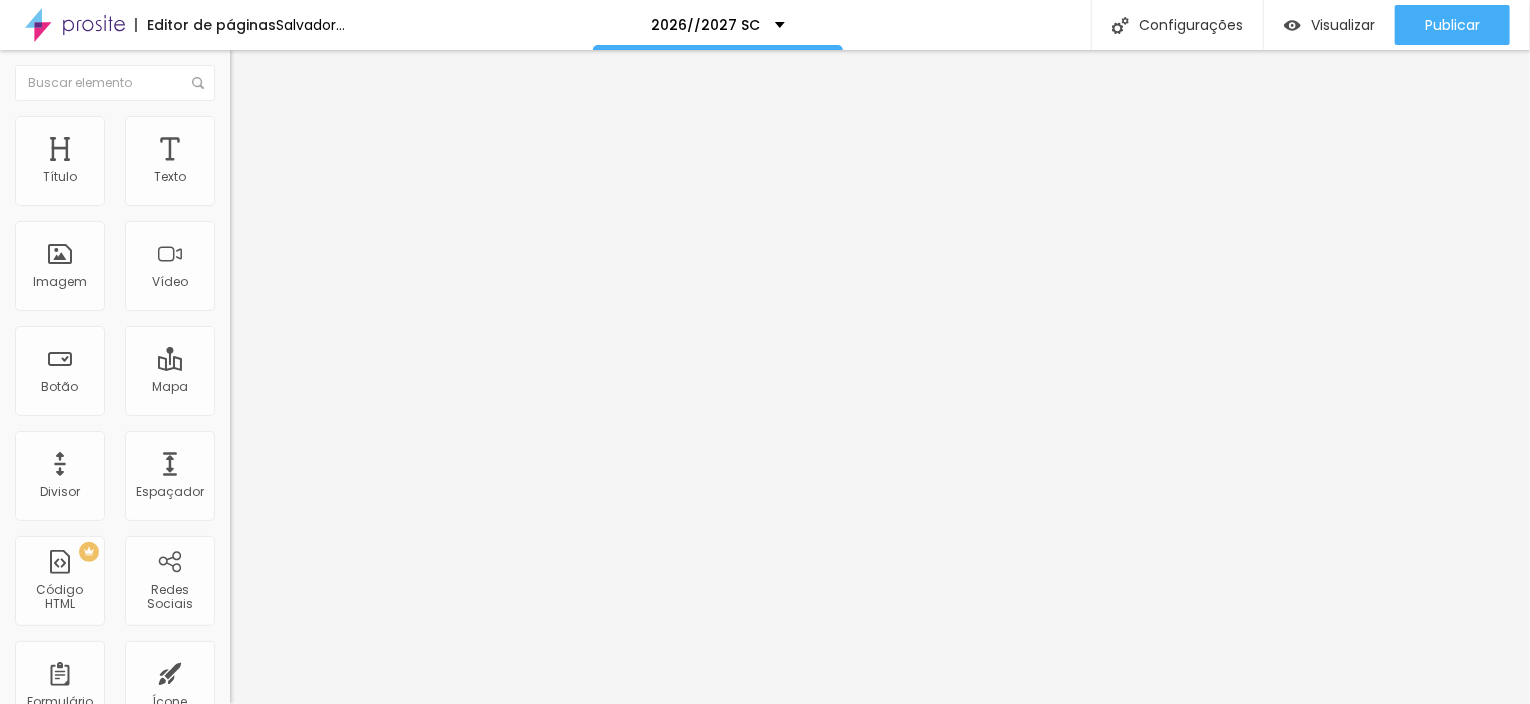 type on "15" 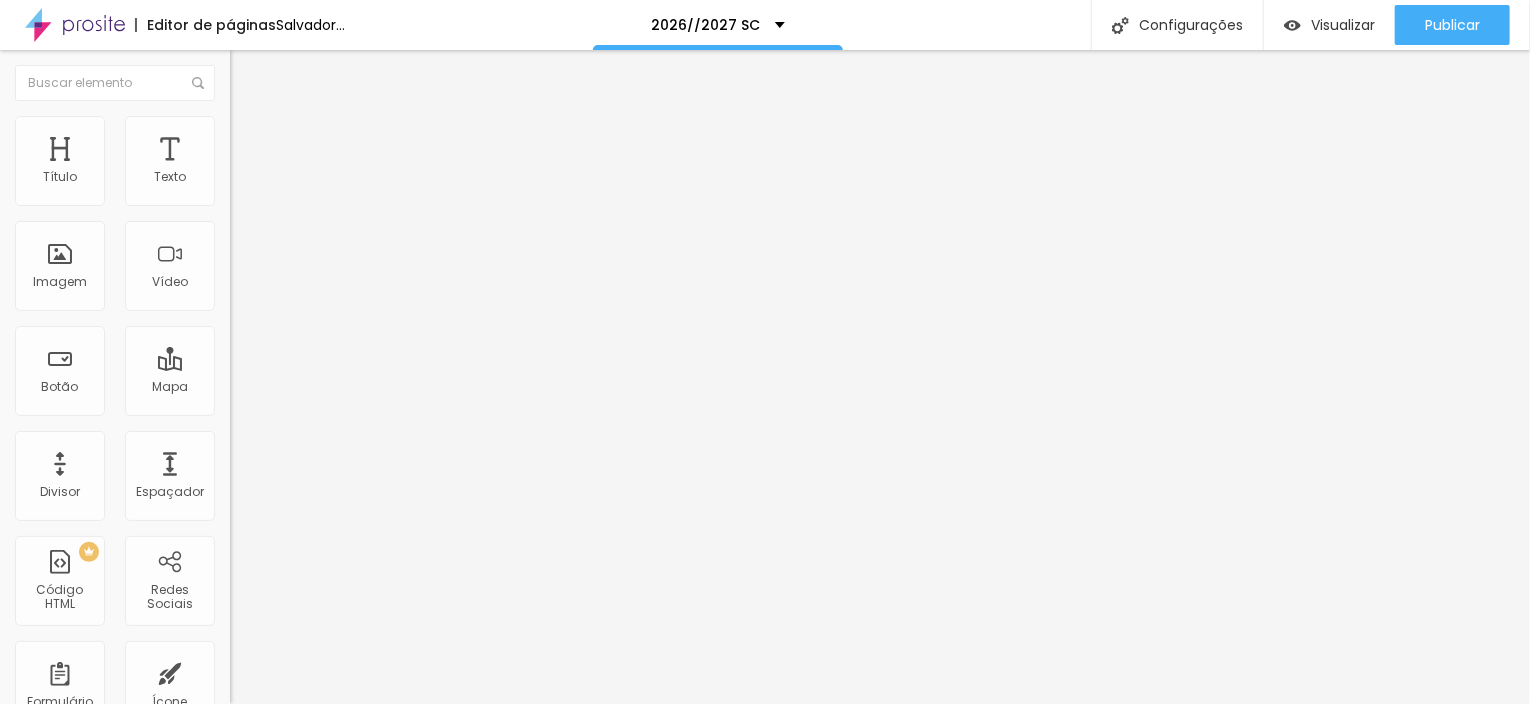 type on "15" 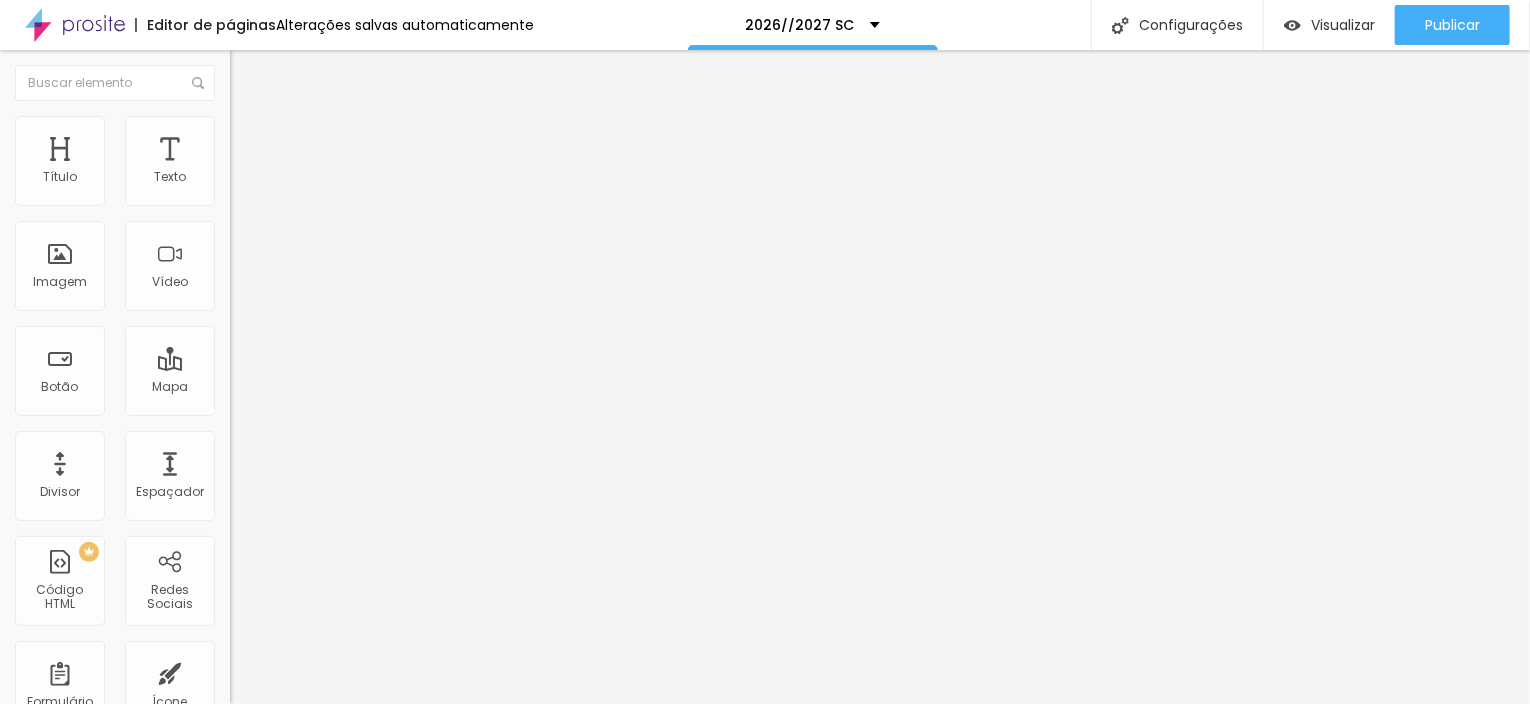 type on "15" 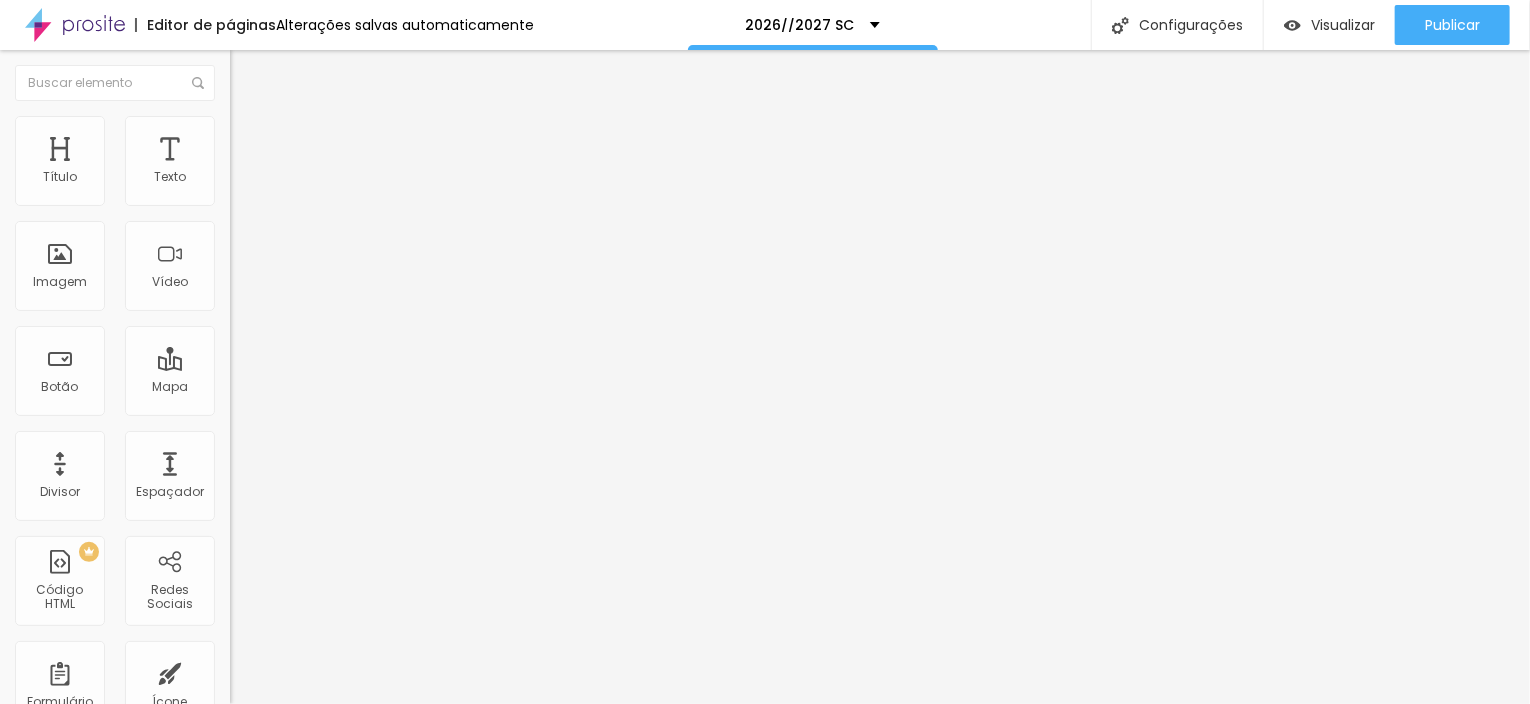 type on "15" 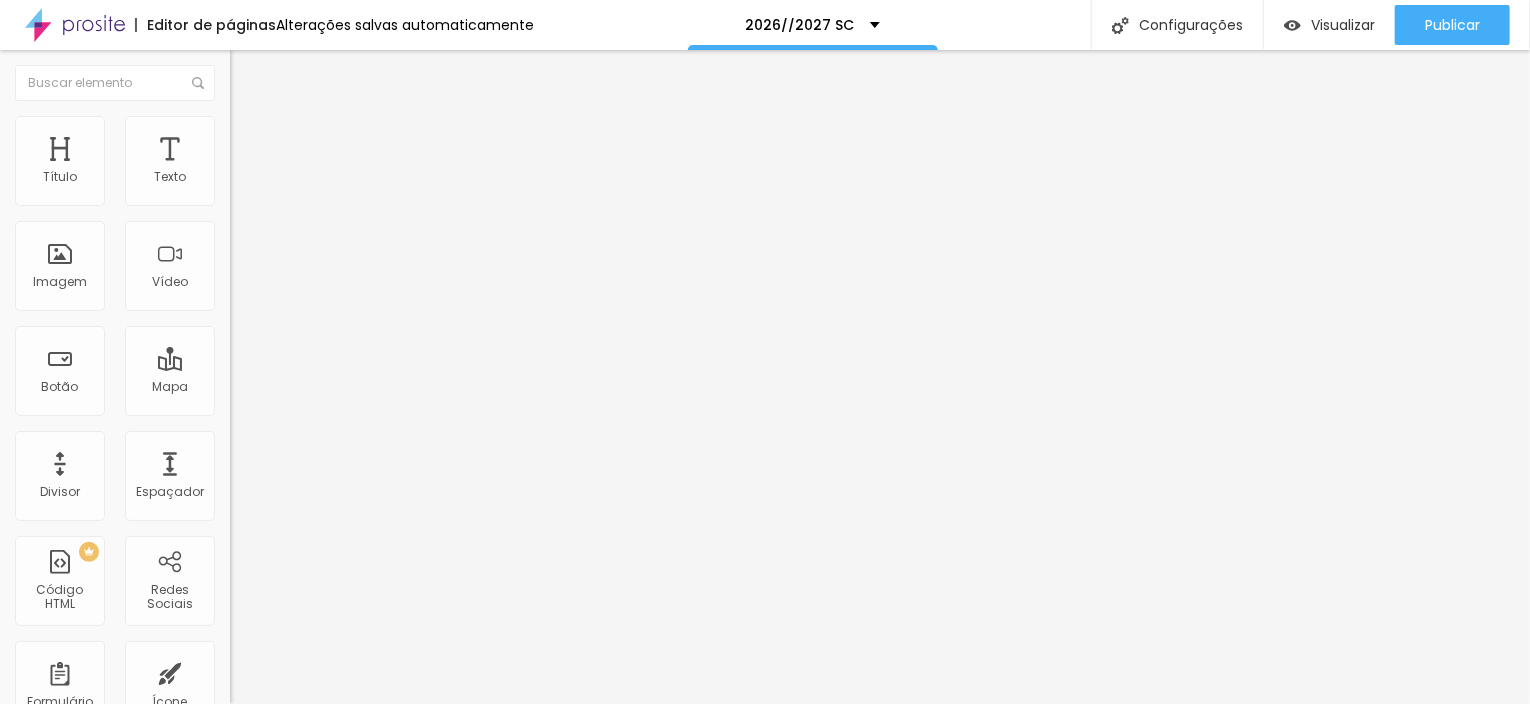 type on "15" 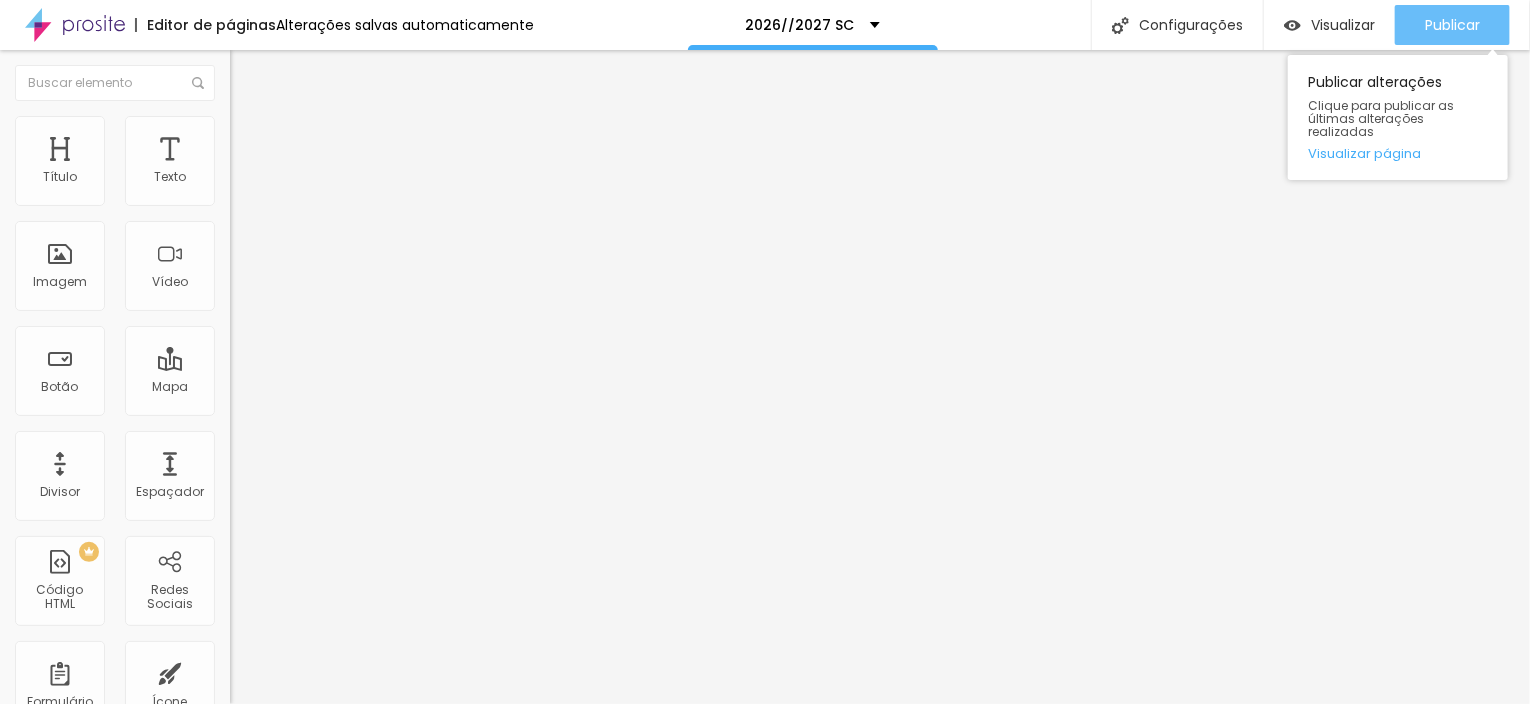 click on "Publicar" at bounding box center [1452, 25] 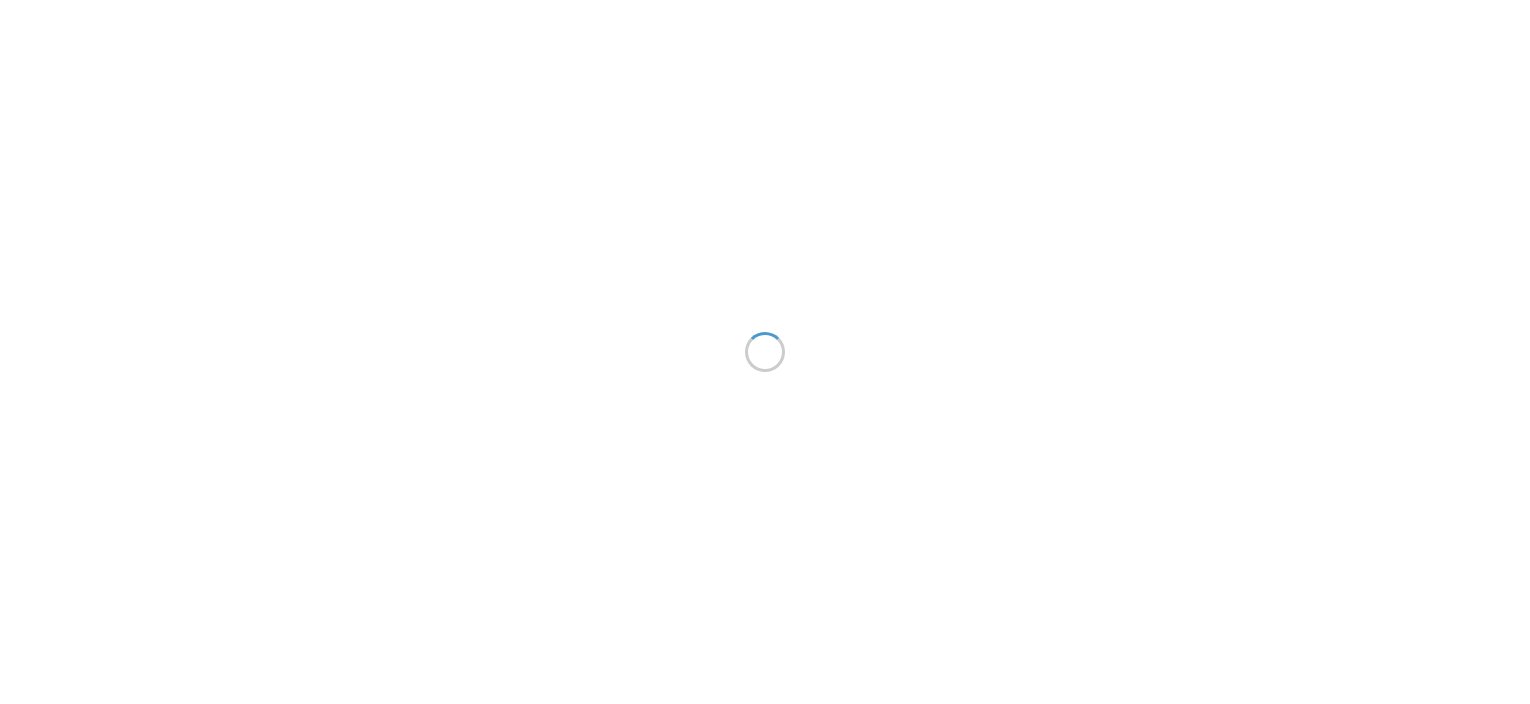 scroll, scrollTop: 0, scrollLeft: 0, axis: both 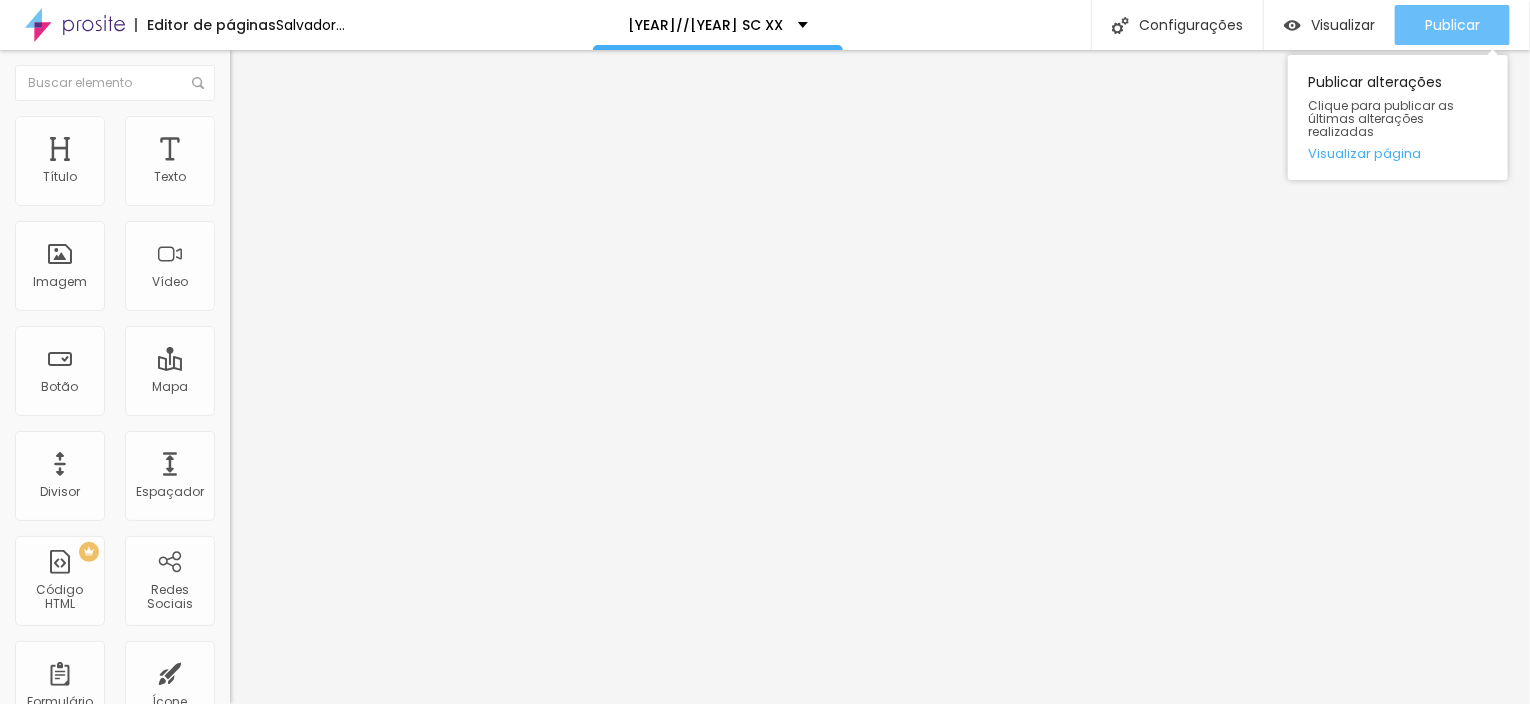 click on "Publicar" at bounding box center [1452, 25] 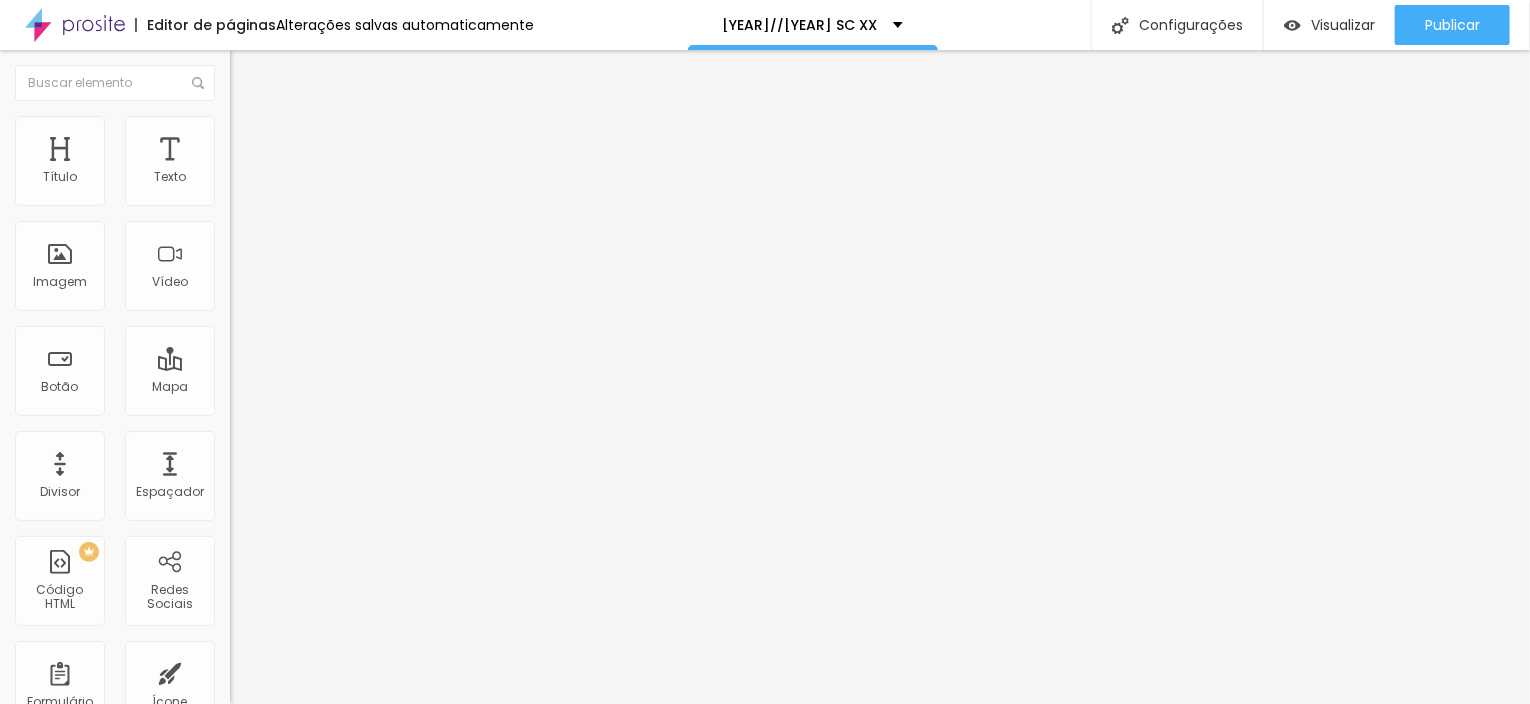 click at bounding box center (294, 487) 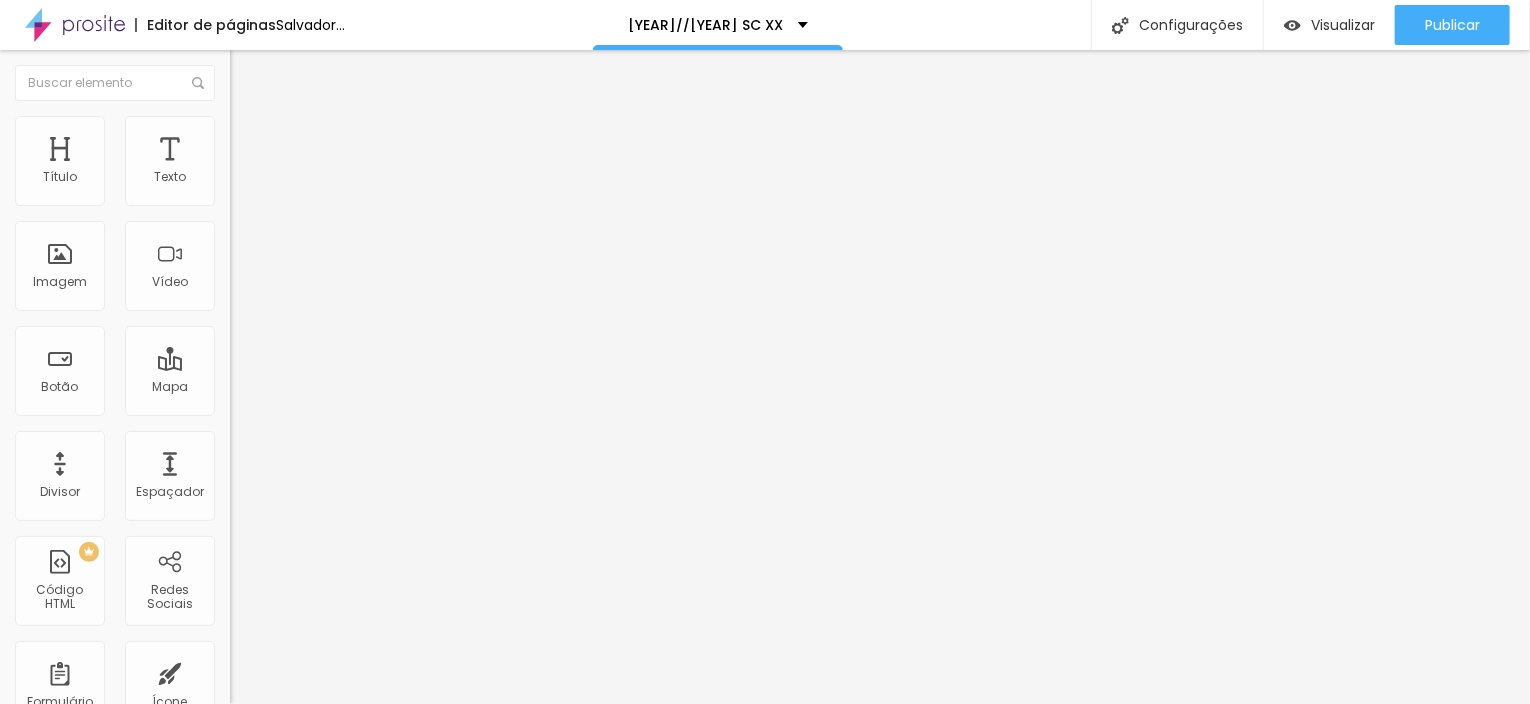 drag, startPoint x: 48, startPoint y: 417, endPoint x: 33, endPoint y: 414, distance: 15.297058 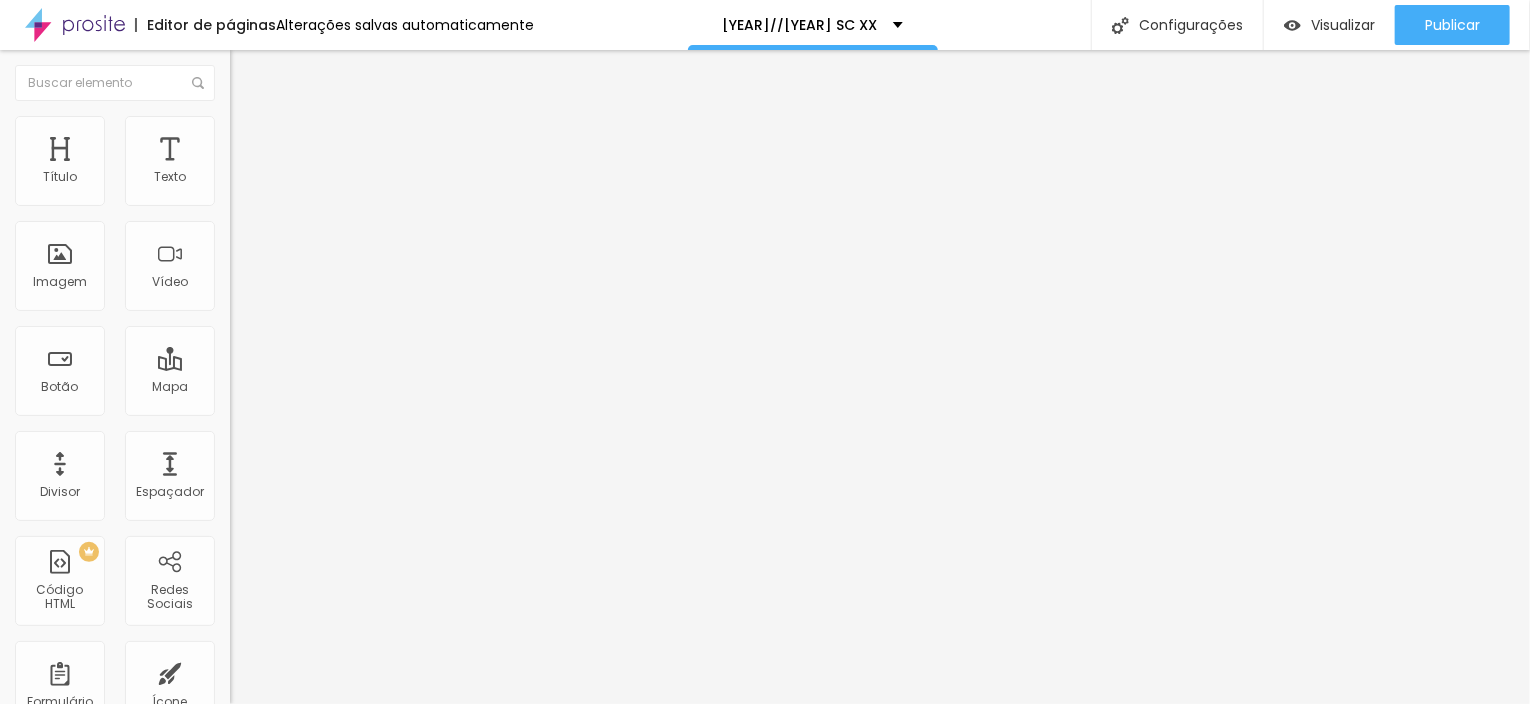 type on "15" 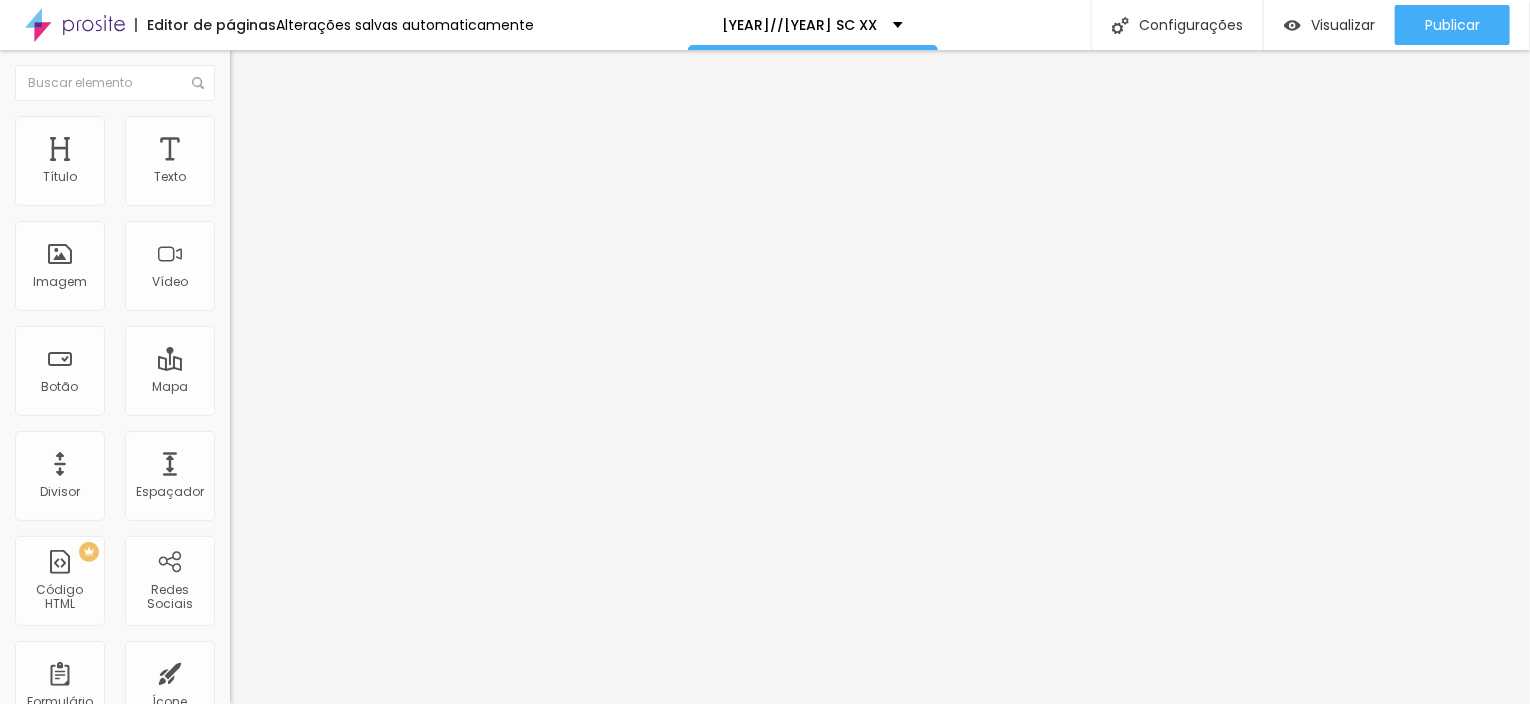 type on "37" 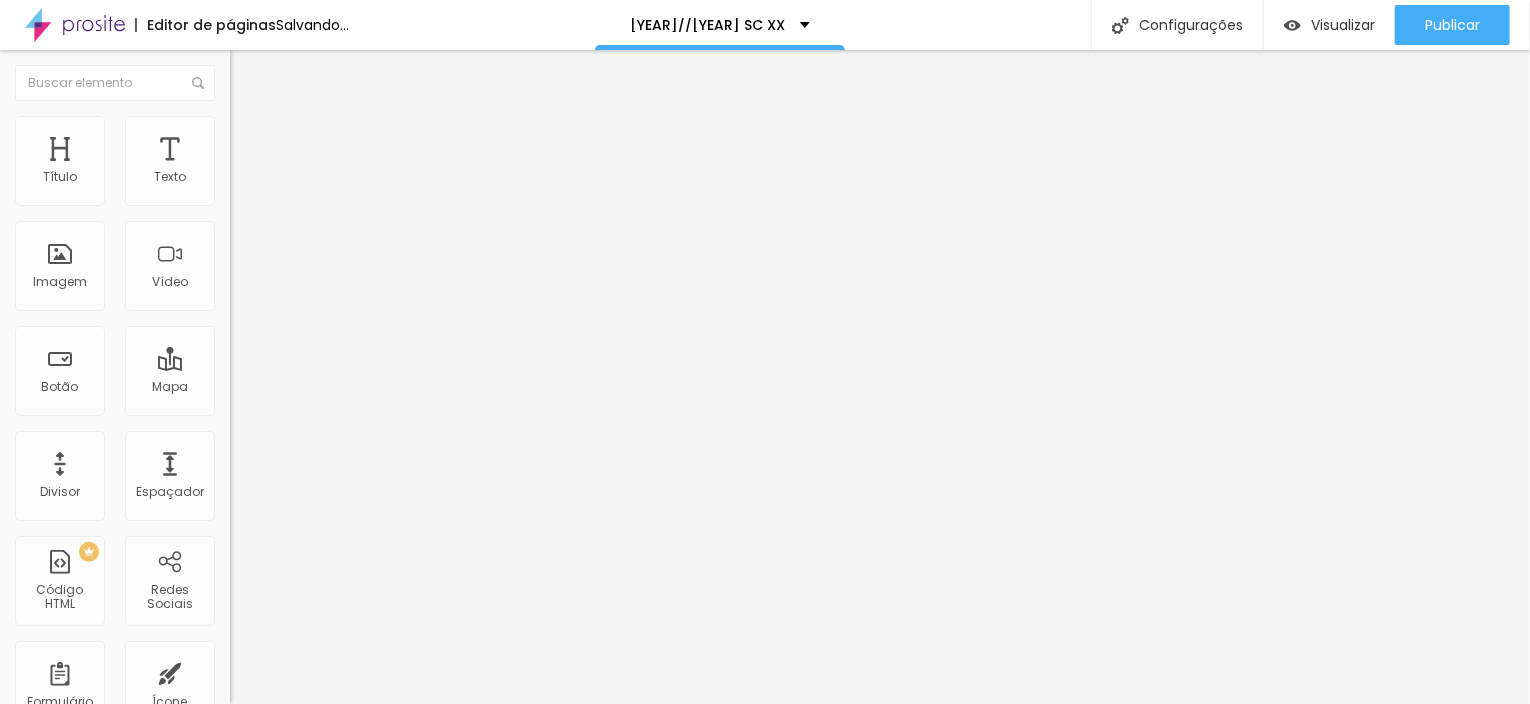 type on "36" 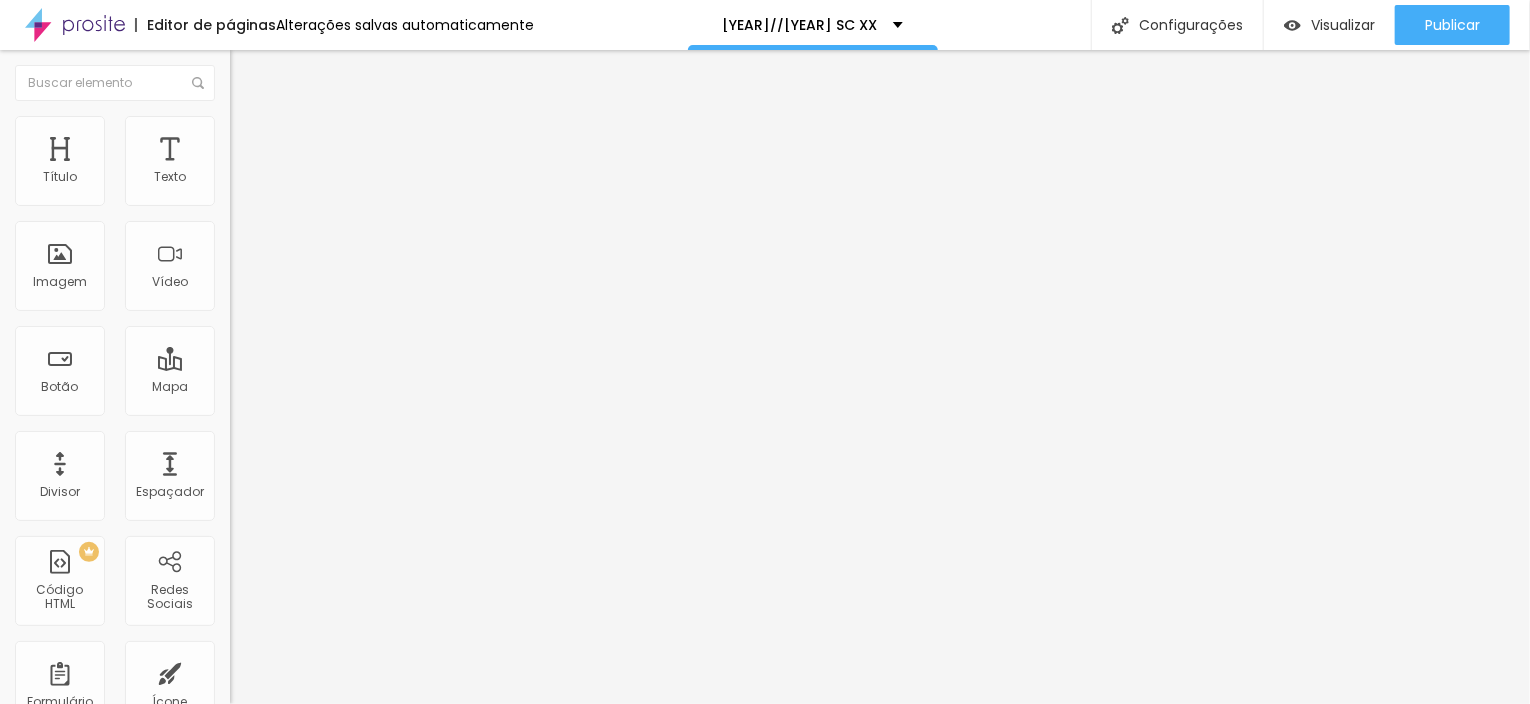 drag, startPoint x: 44, startPoint y: 416, endPoint x: 29, endPoint y: 417, distance: 15.033297 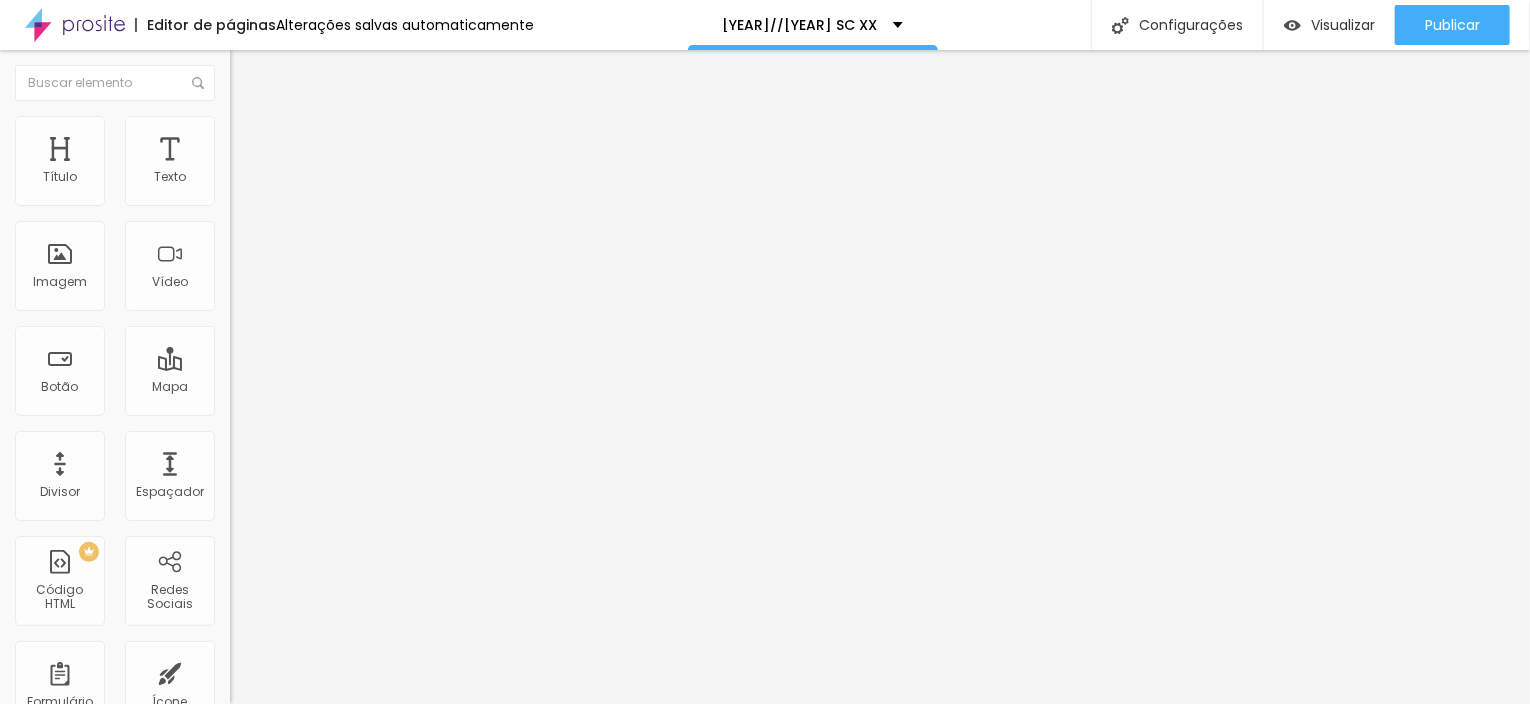 type on "0.8" 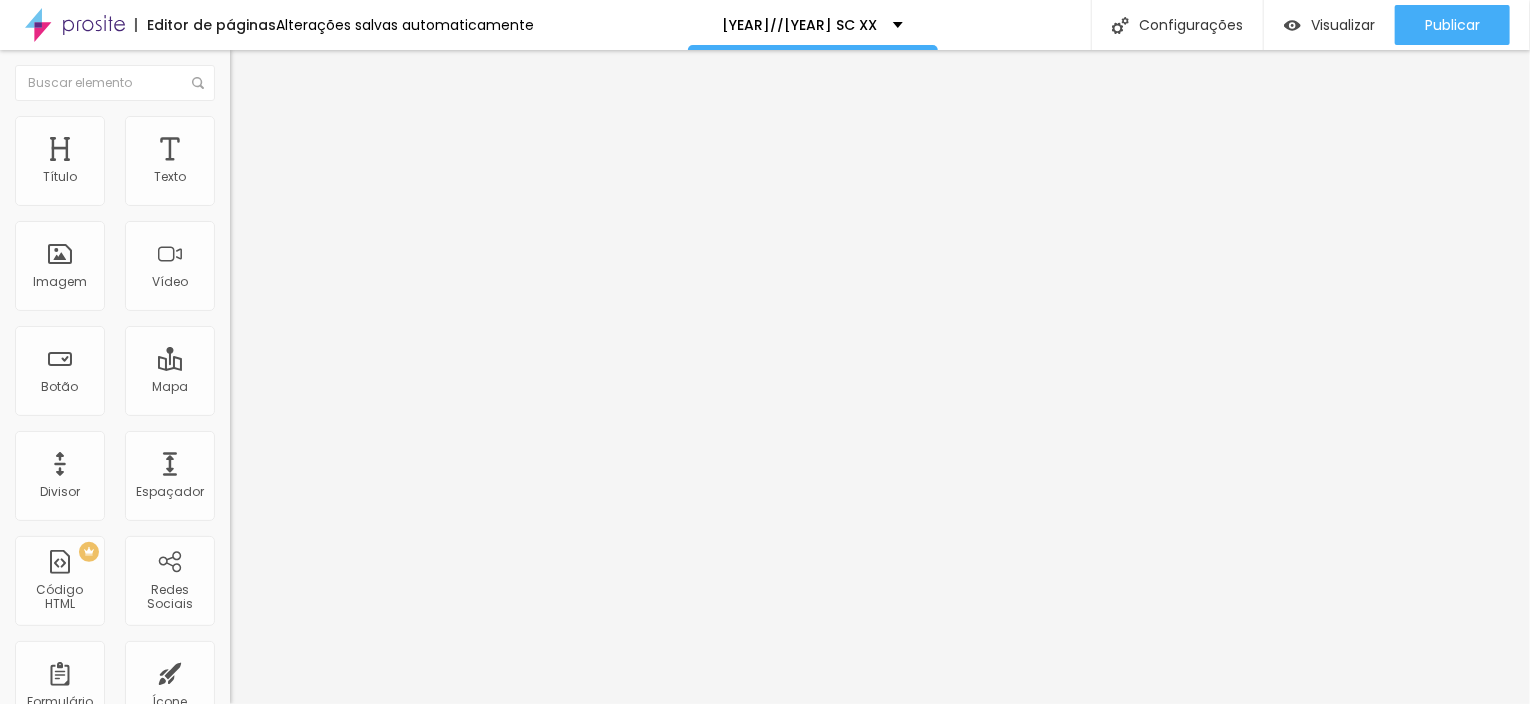 type on "0.7" 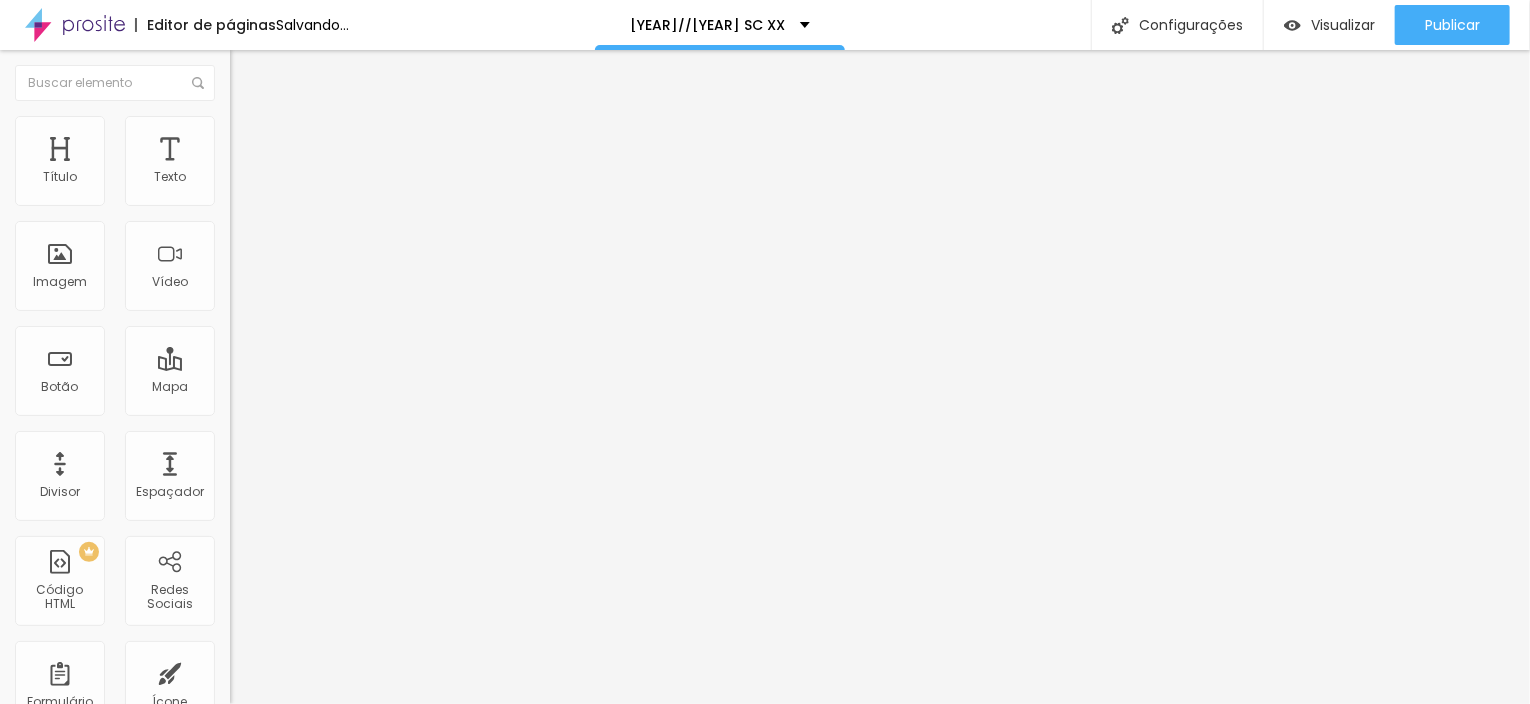 type on "0.6" 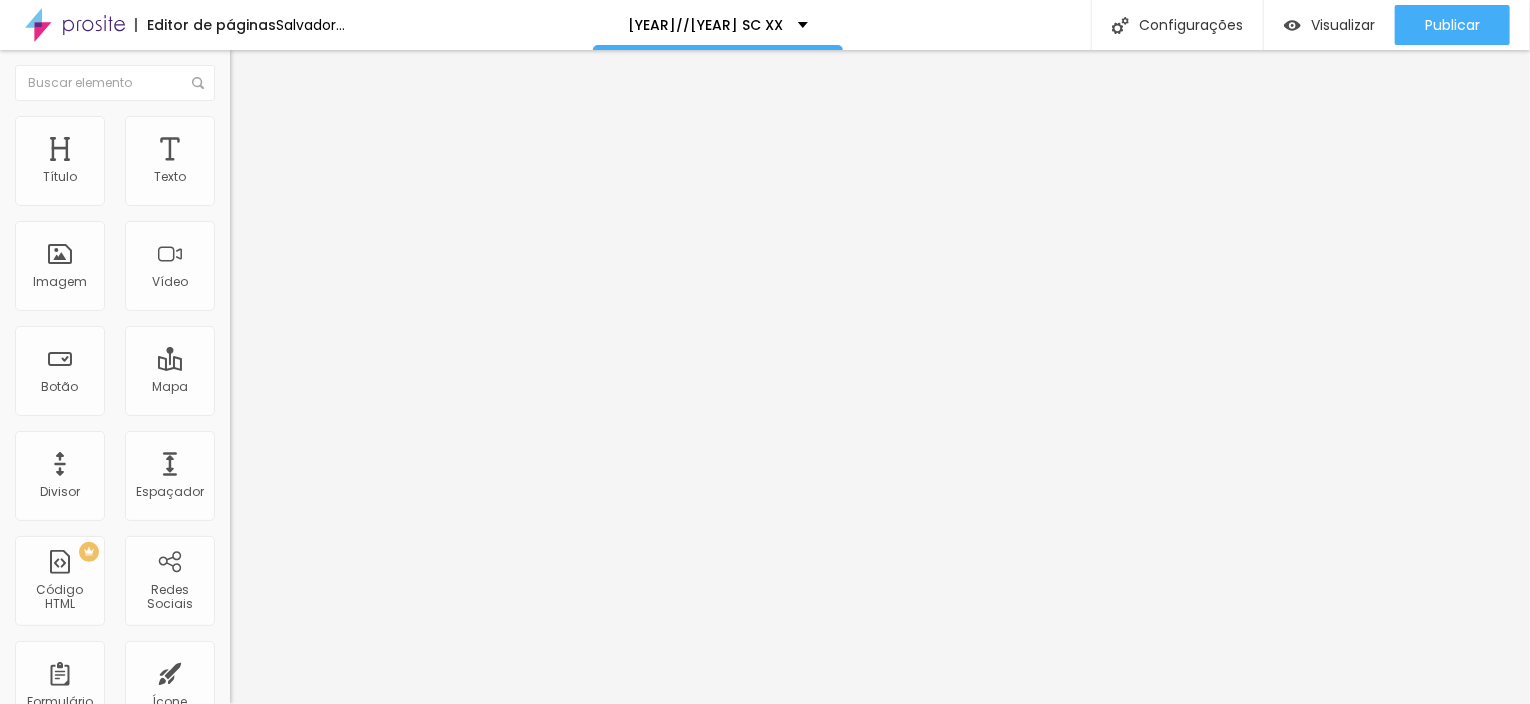 type on "0.5" 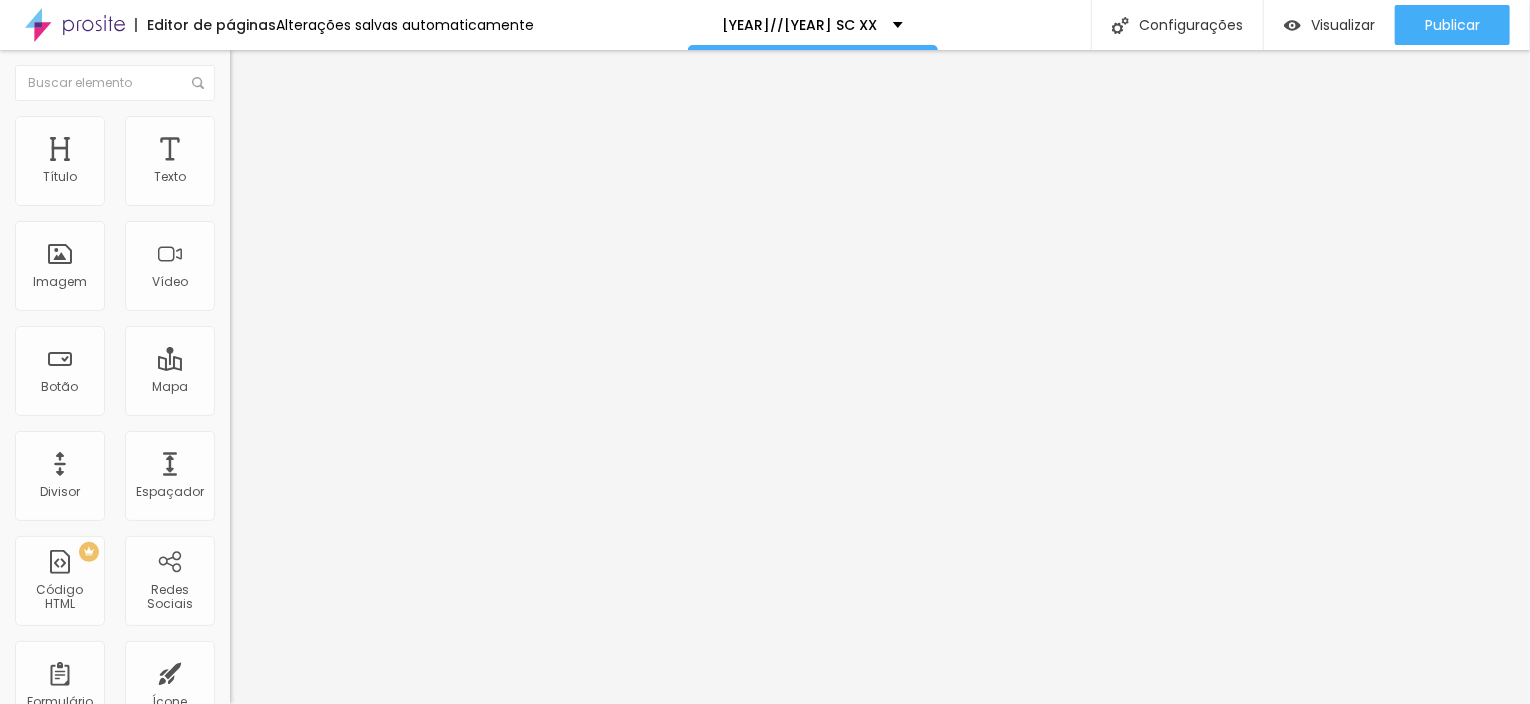 type on "0.6" 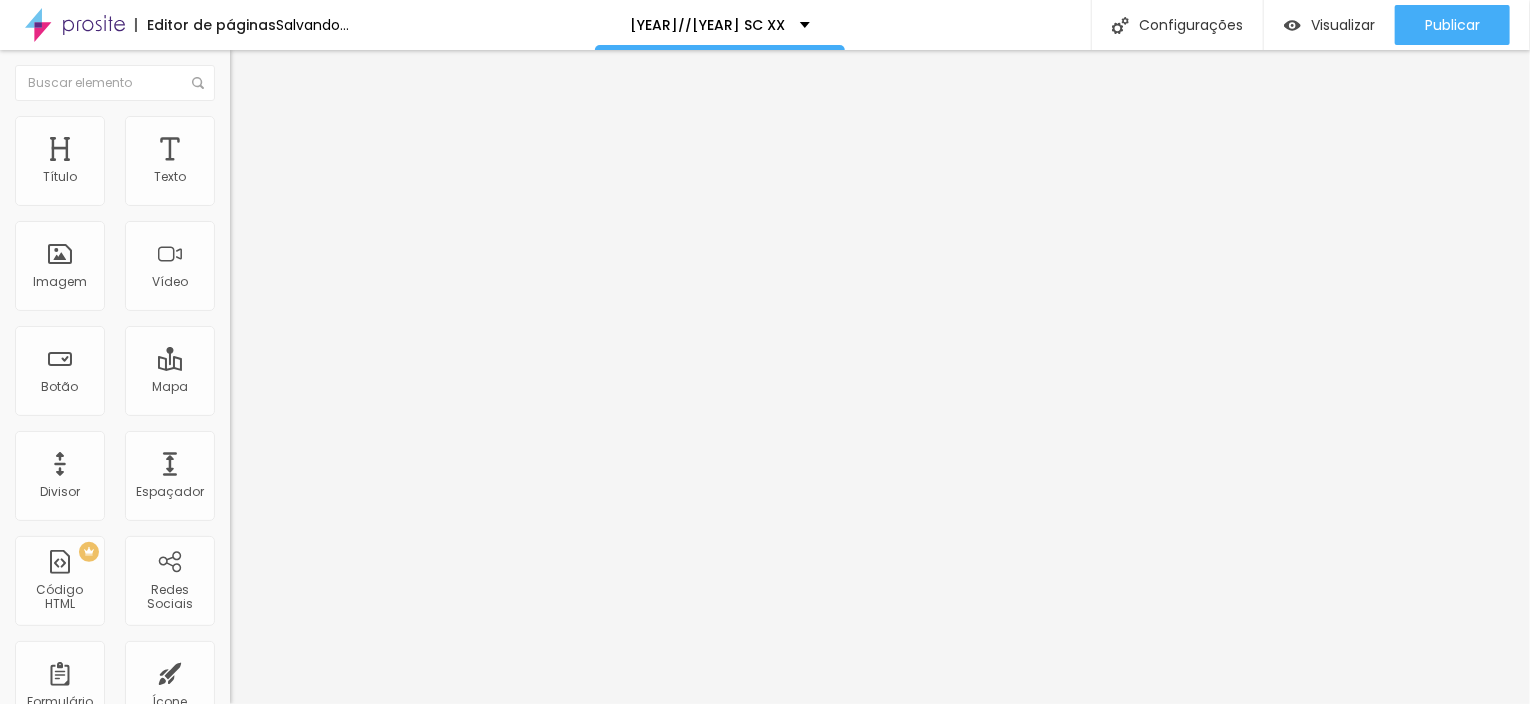 type on "1.3" 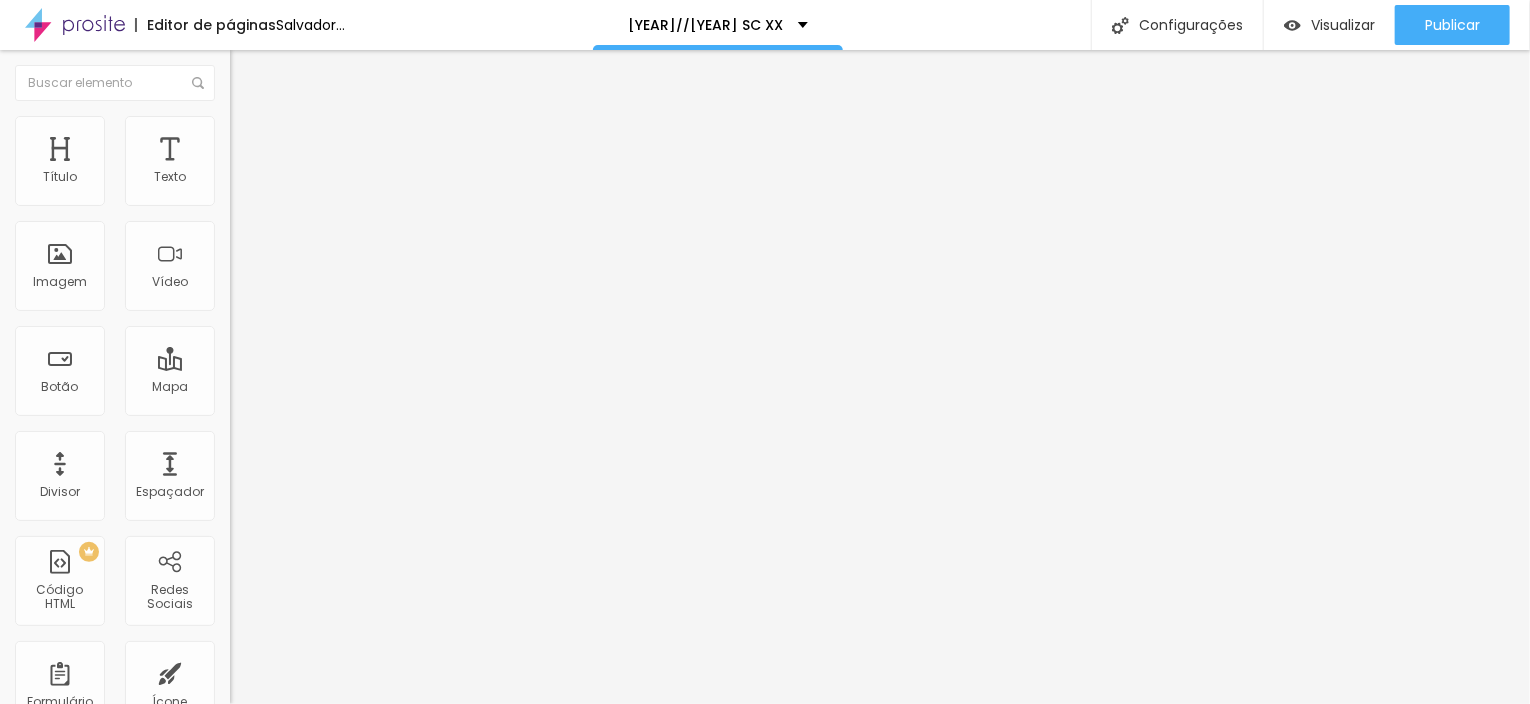 type on "0.9" 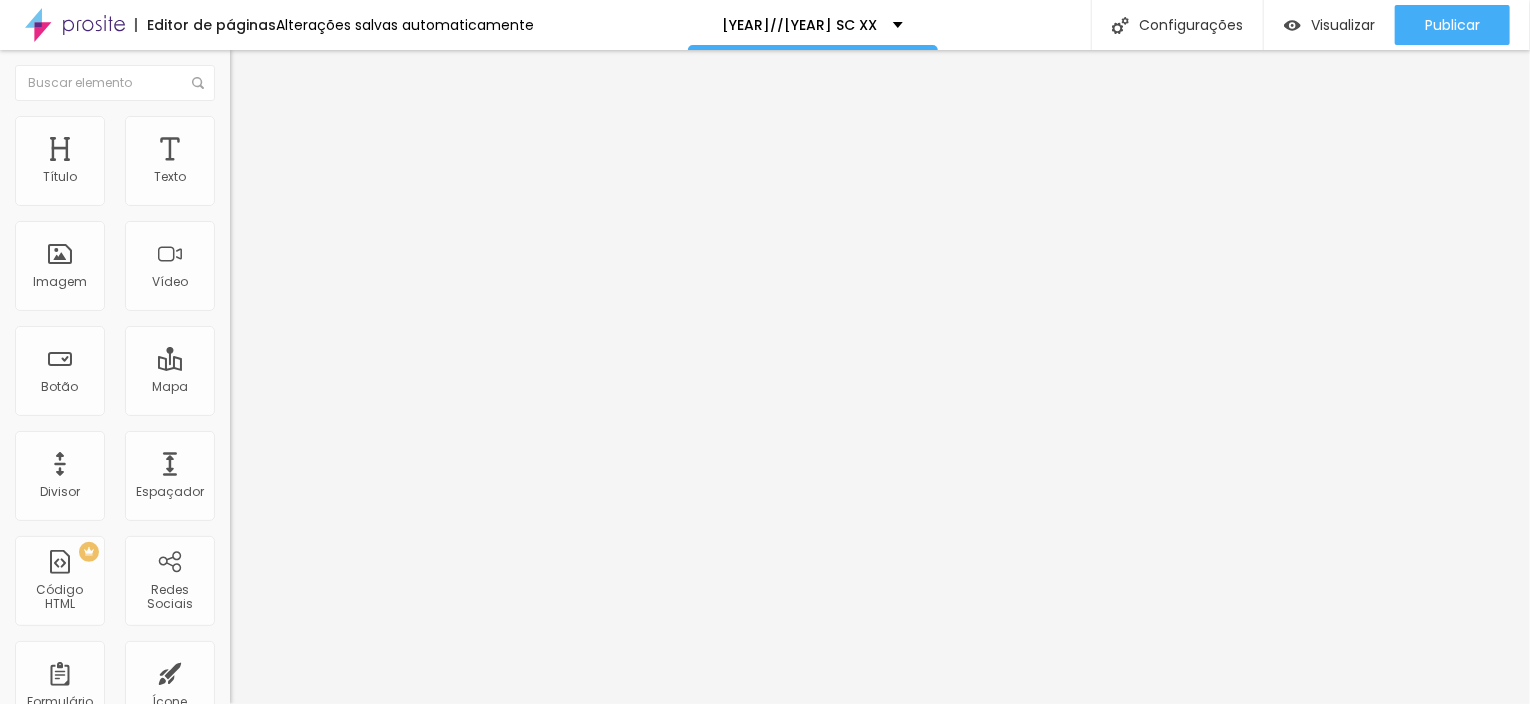 type on "0.8" 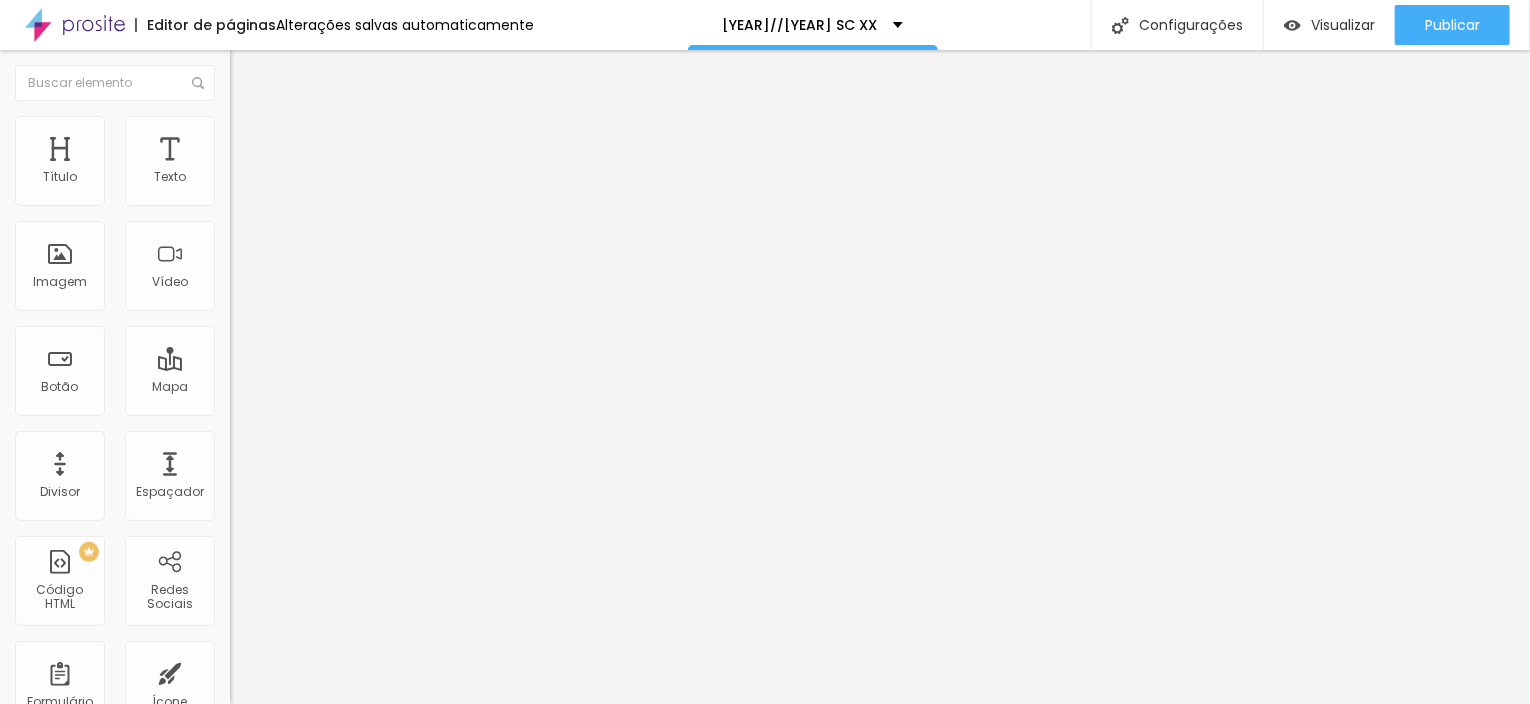 type on "0.6" 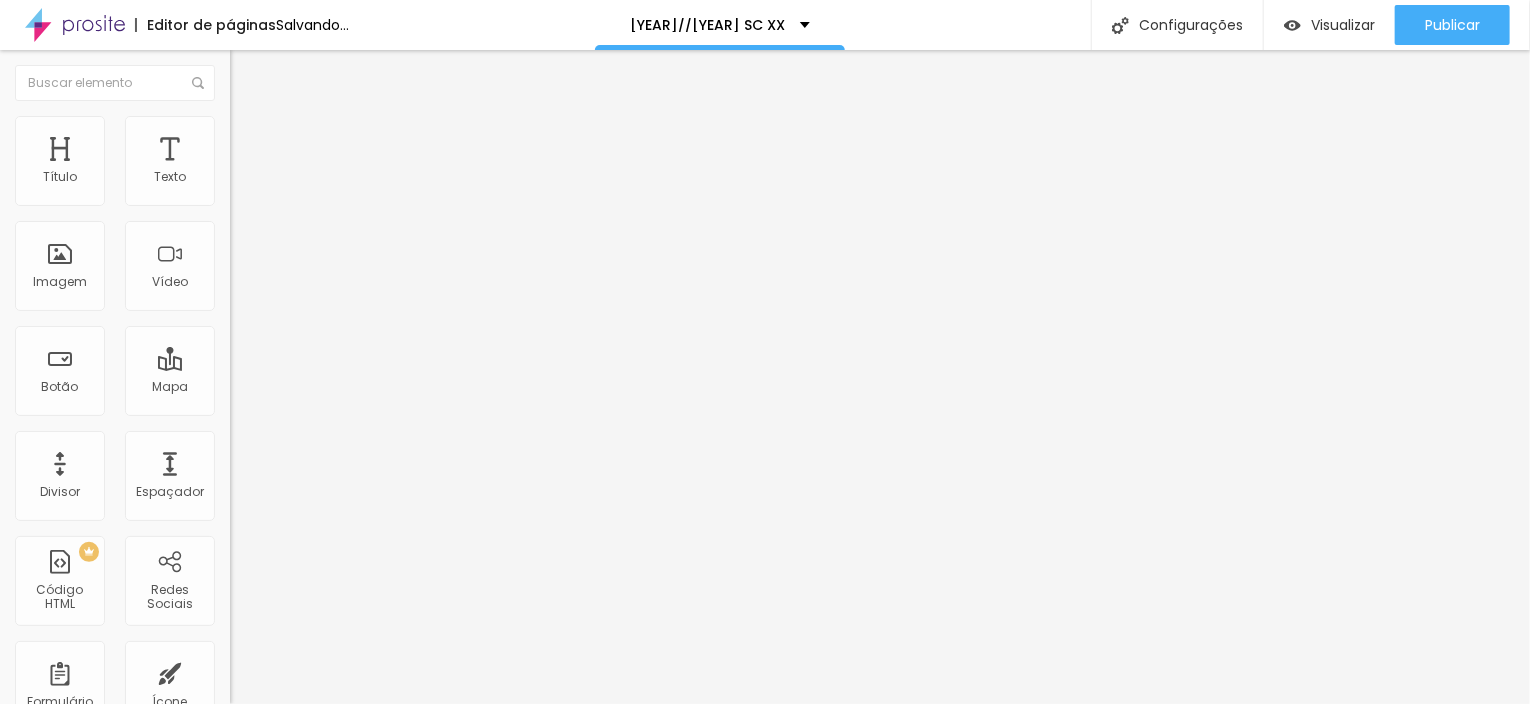 type on "0.7" 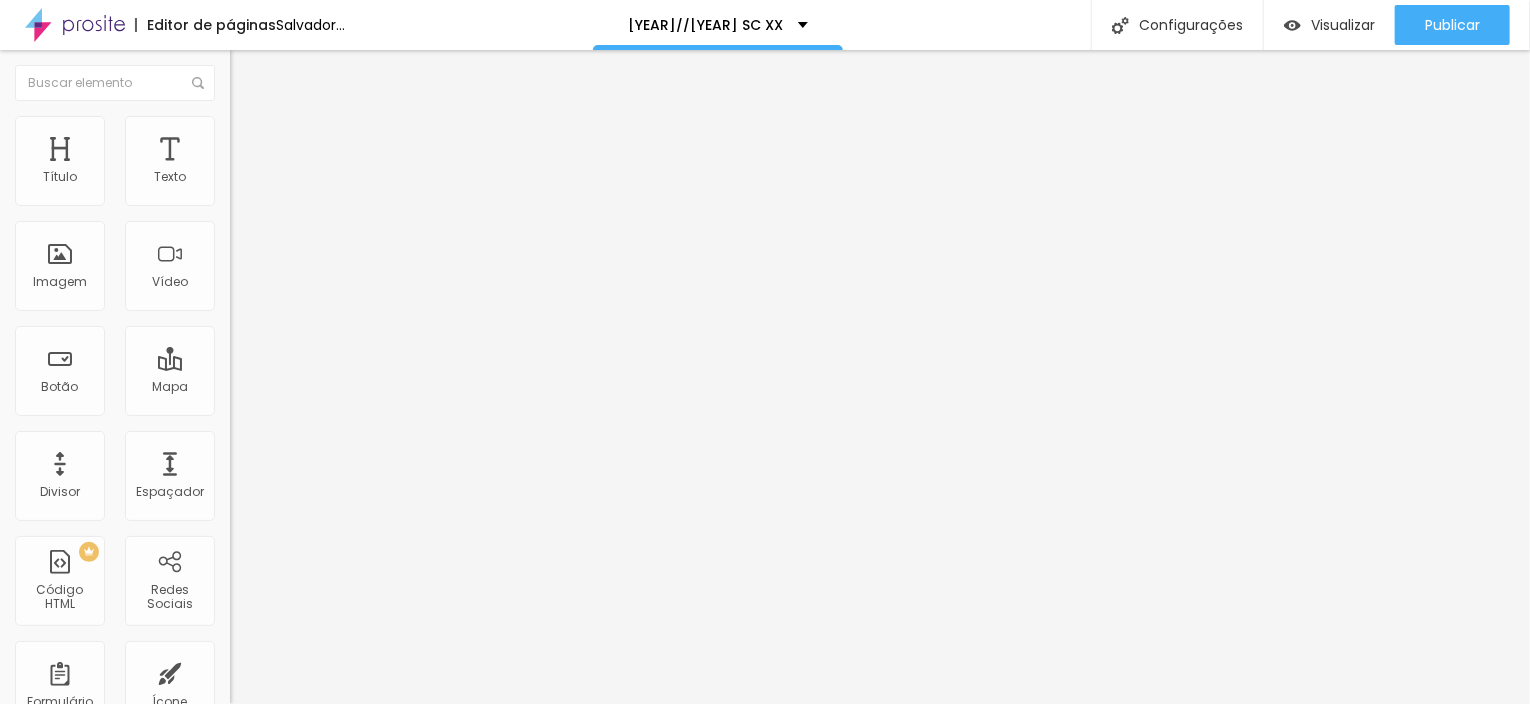 type on "0.8" 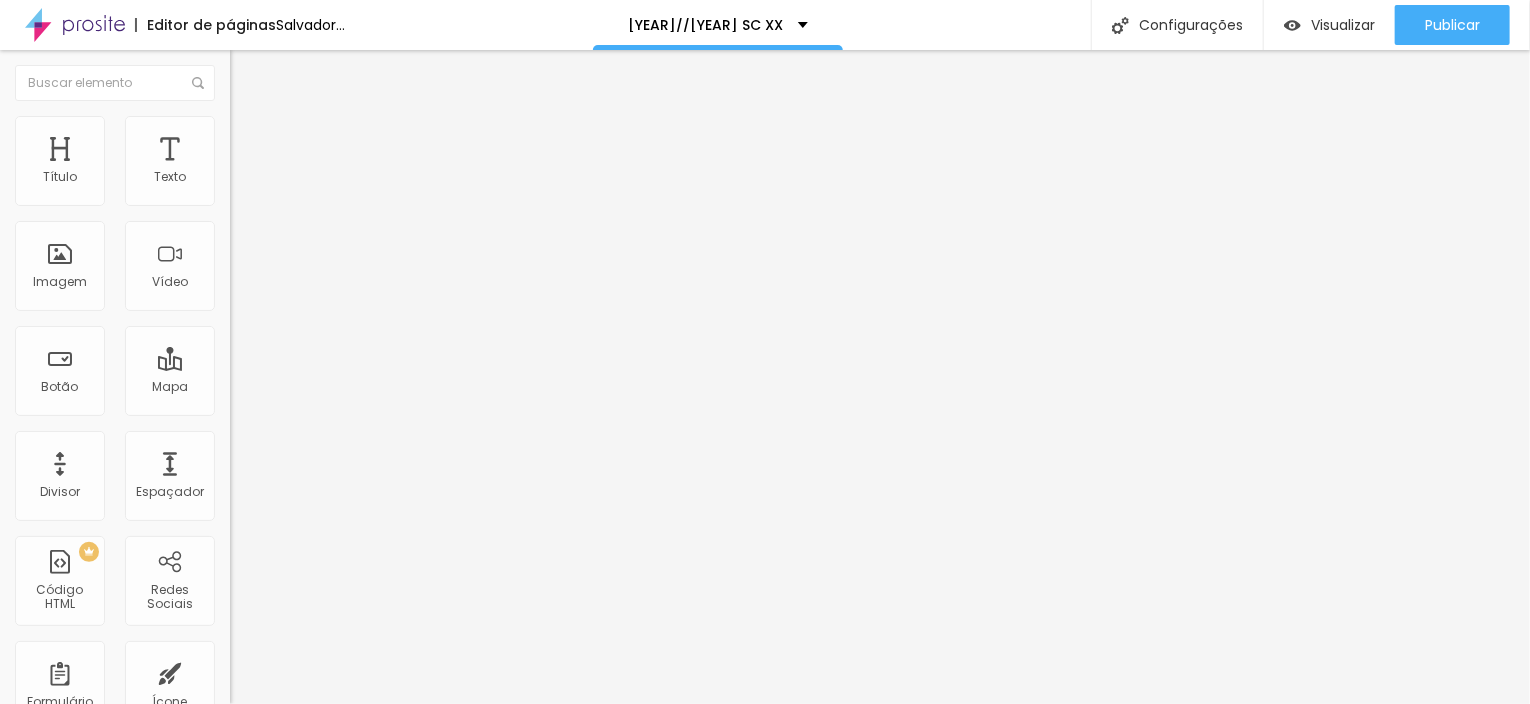 type on "0.7" 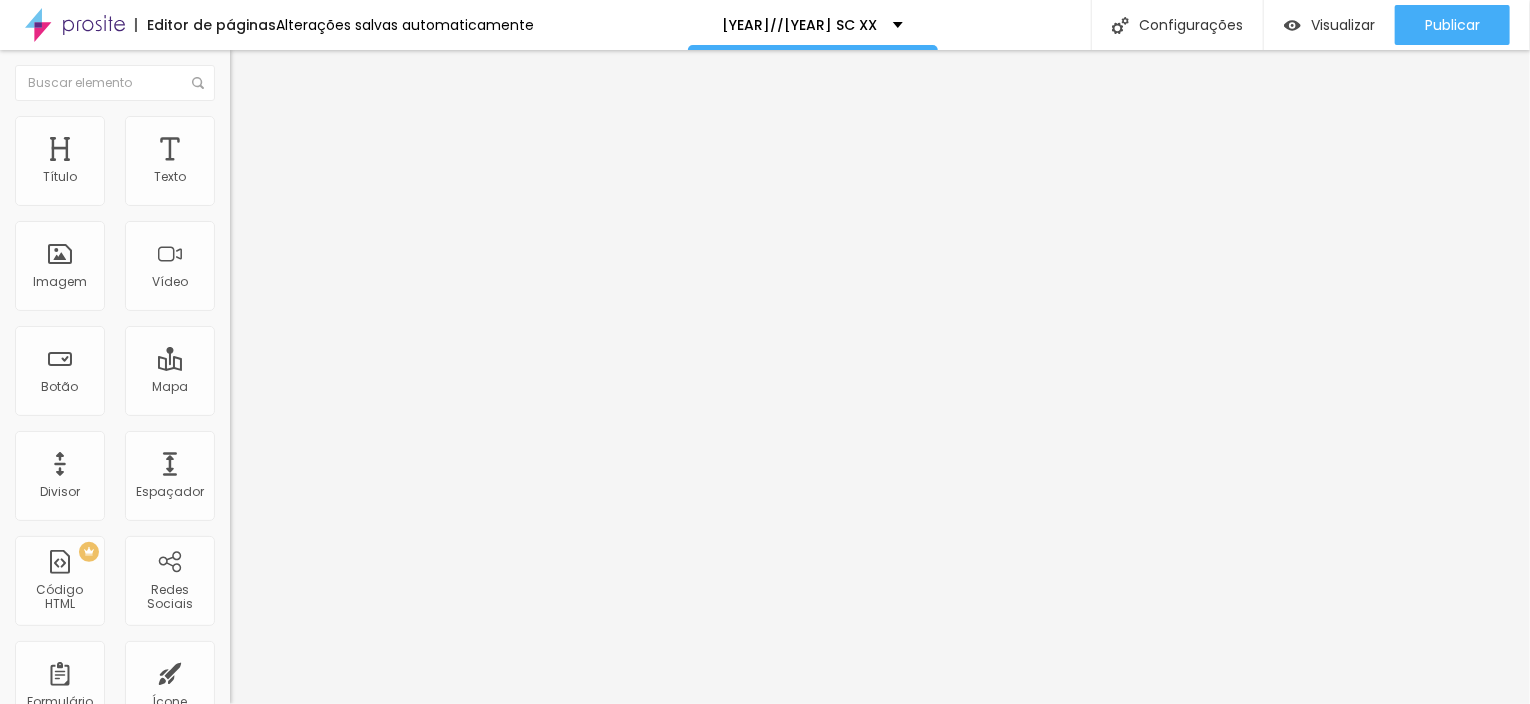 type on "14" 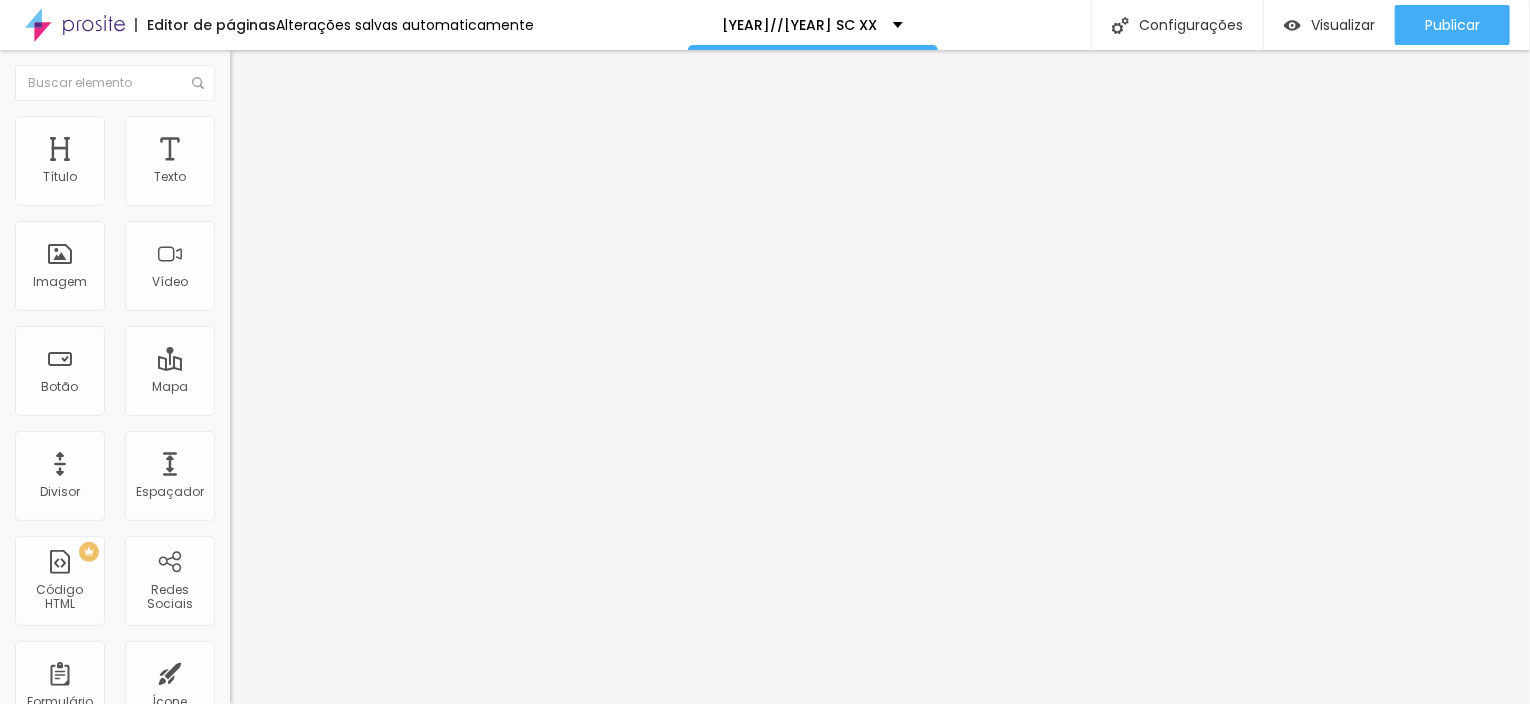 drag, startPoint x: 48, startPoint y: 420, endPoint x: 15, endPoint y: 415, distance: 33.37664 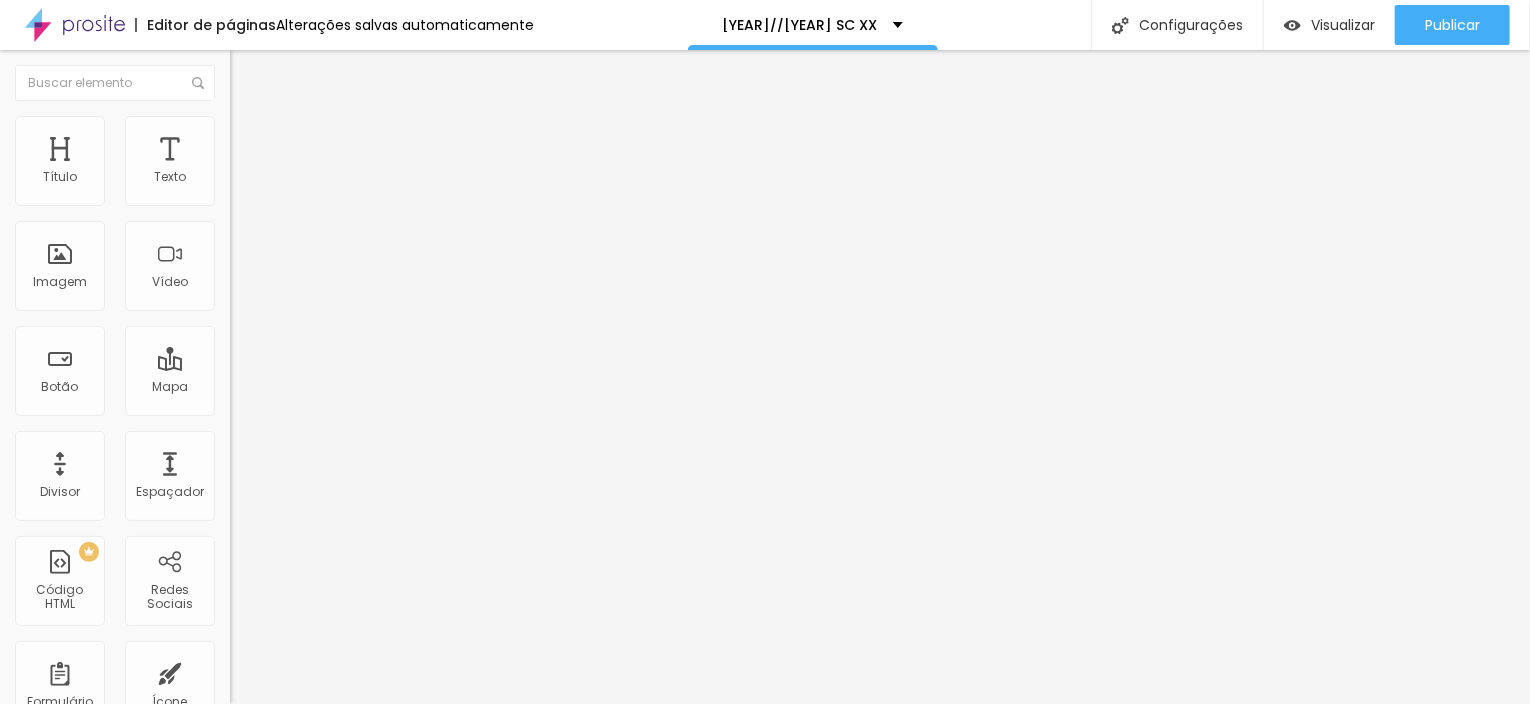 type on "1.2" 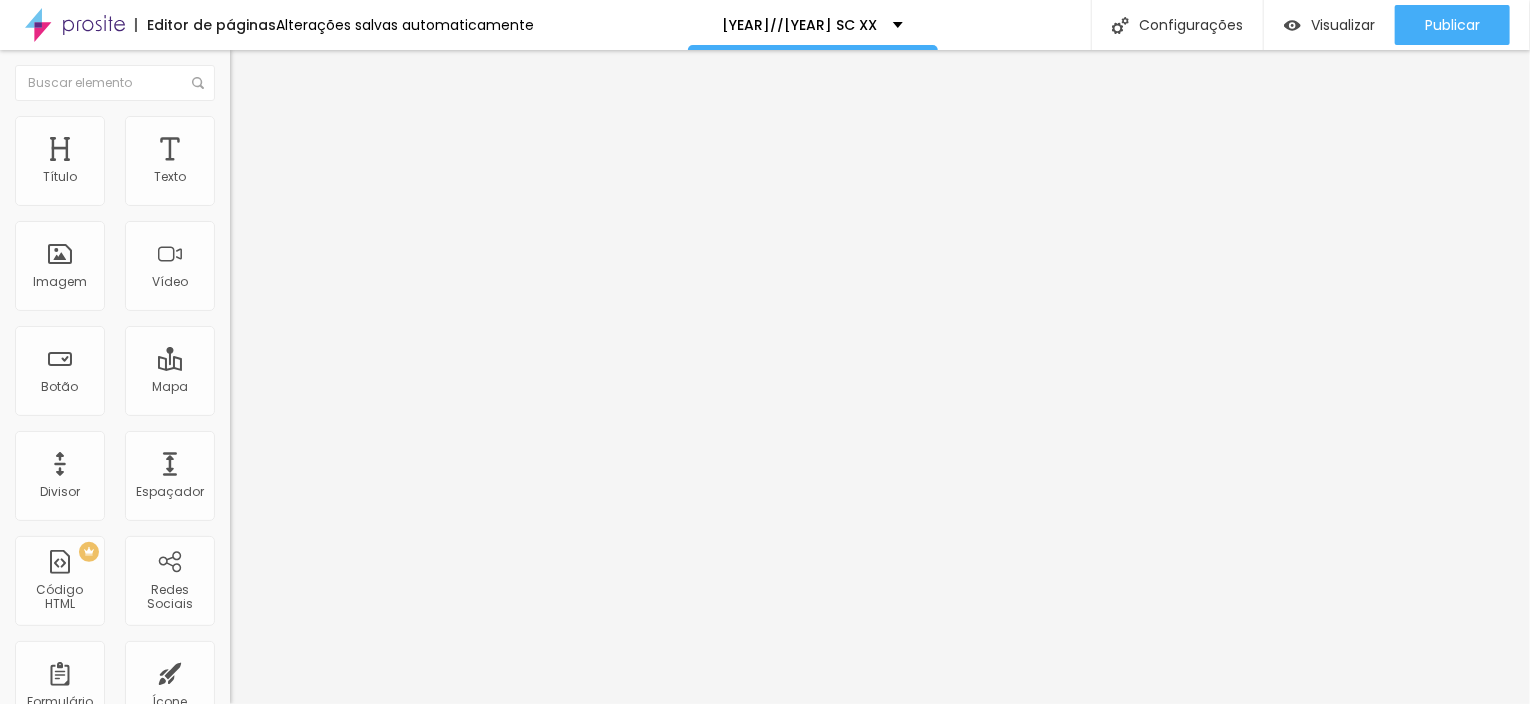 type on "0.8" 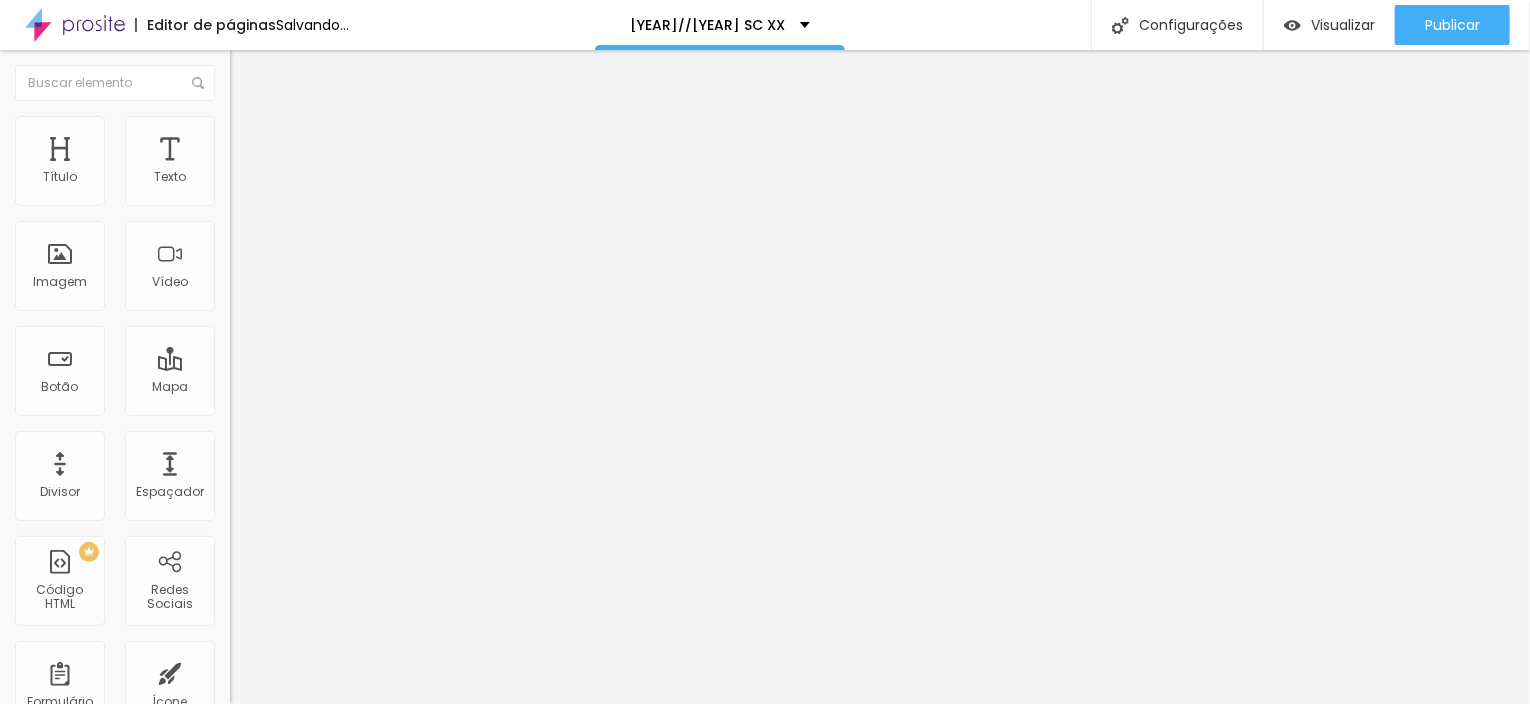 type on "0.7" 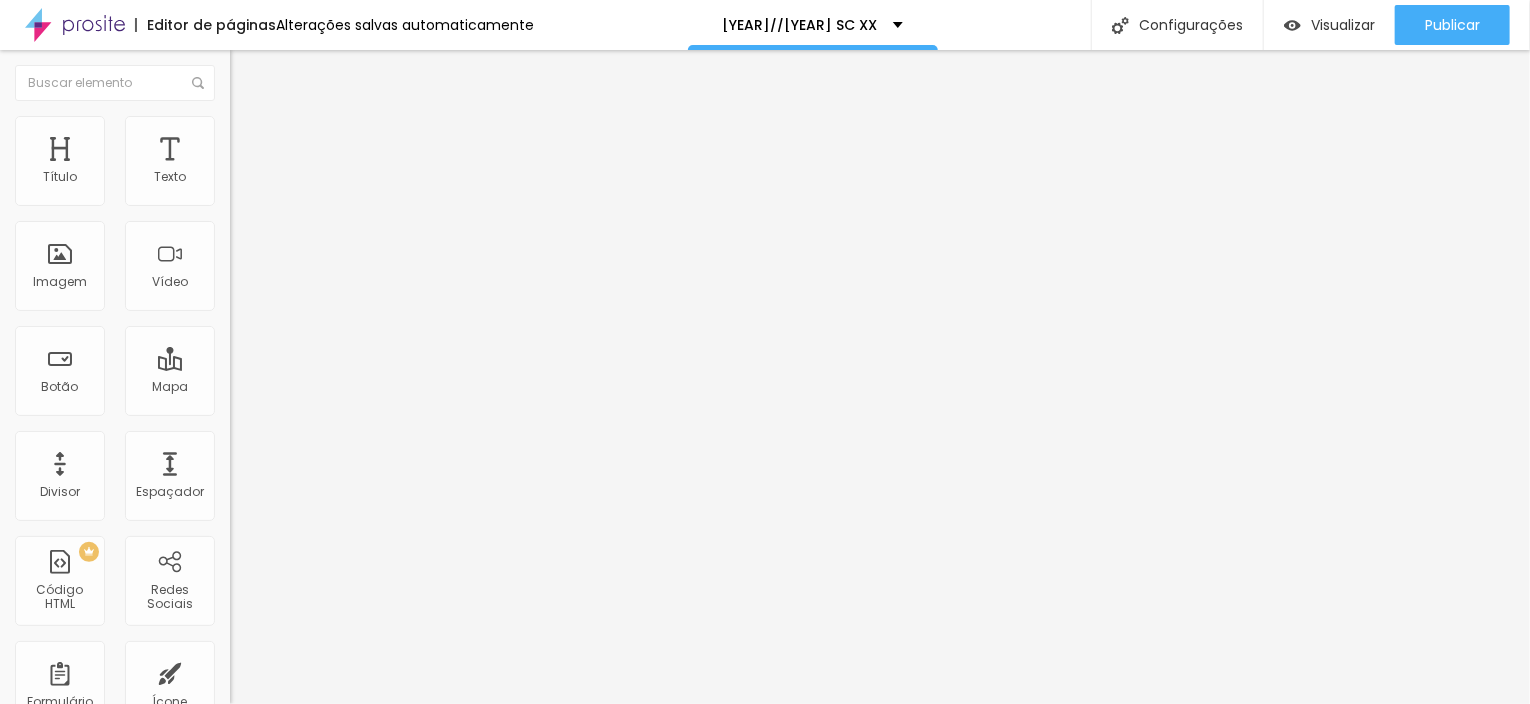 drag, startPoint x: 106, startPoint y: 495, endPoint x: 64, endPoint y: 492, distance: 42.107006 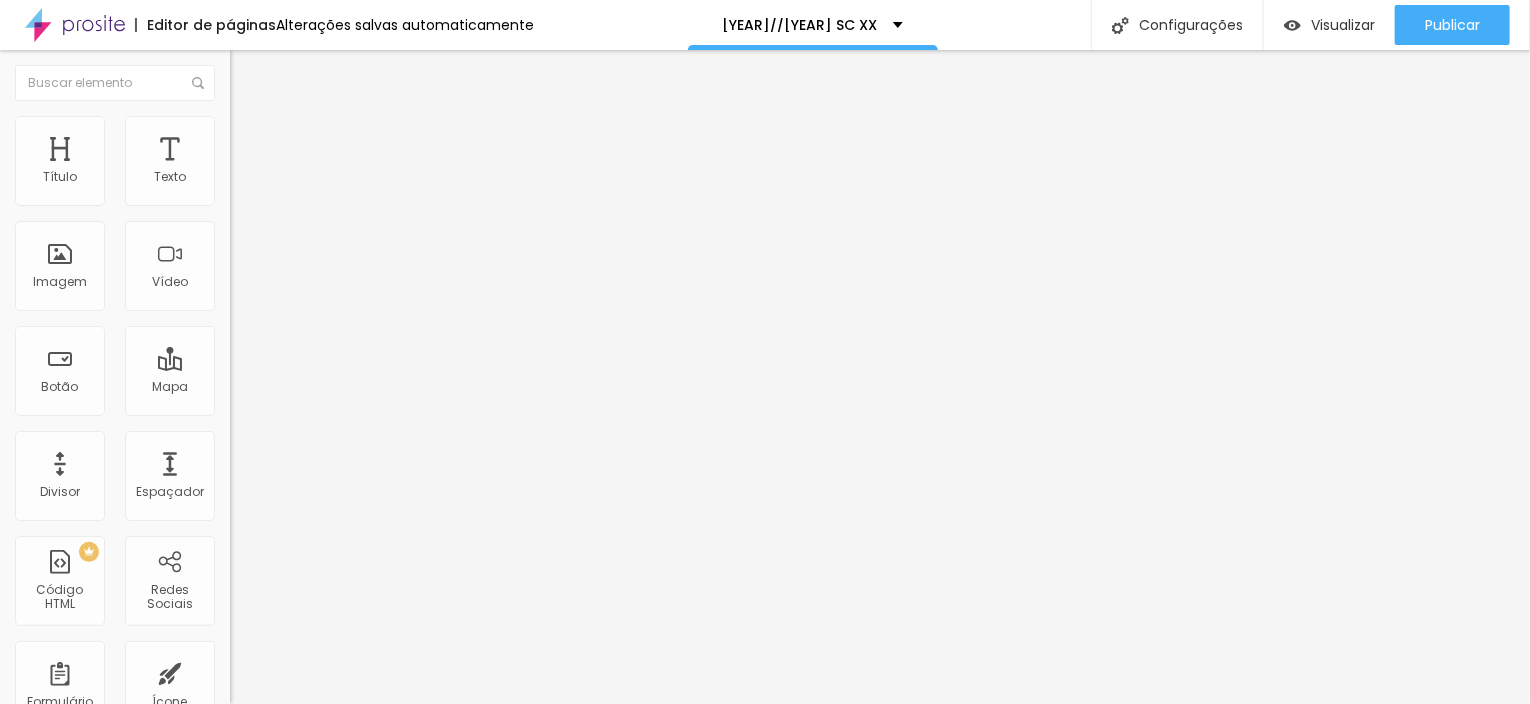 drag, startPoint x: 30, startPoint y: 419, endPoint x: 13, endPoint y: 416, distance: 17.262676 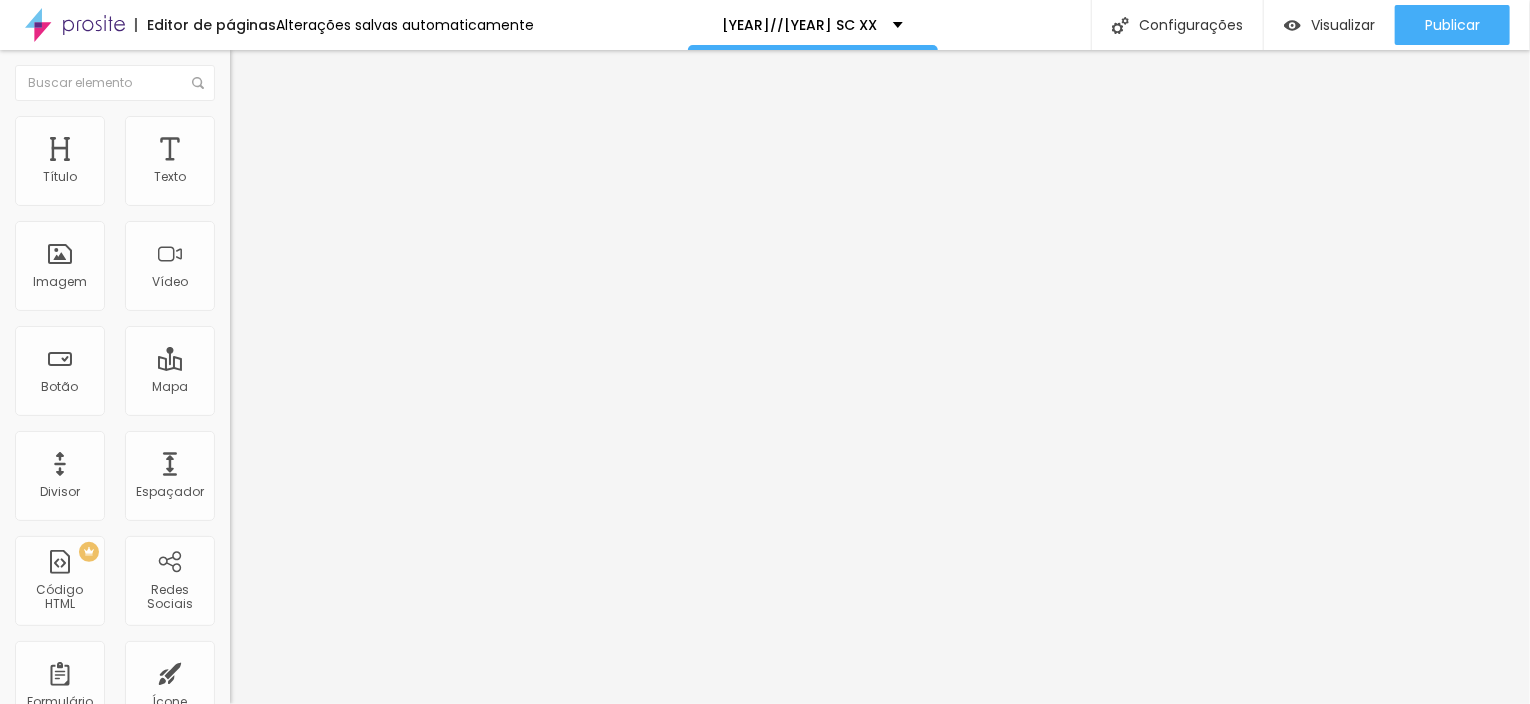 type on "1.2" 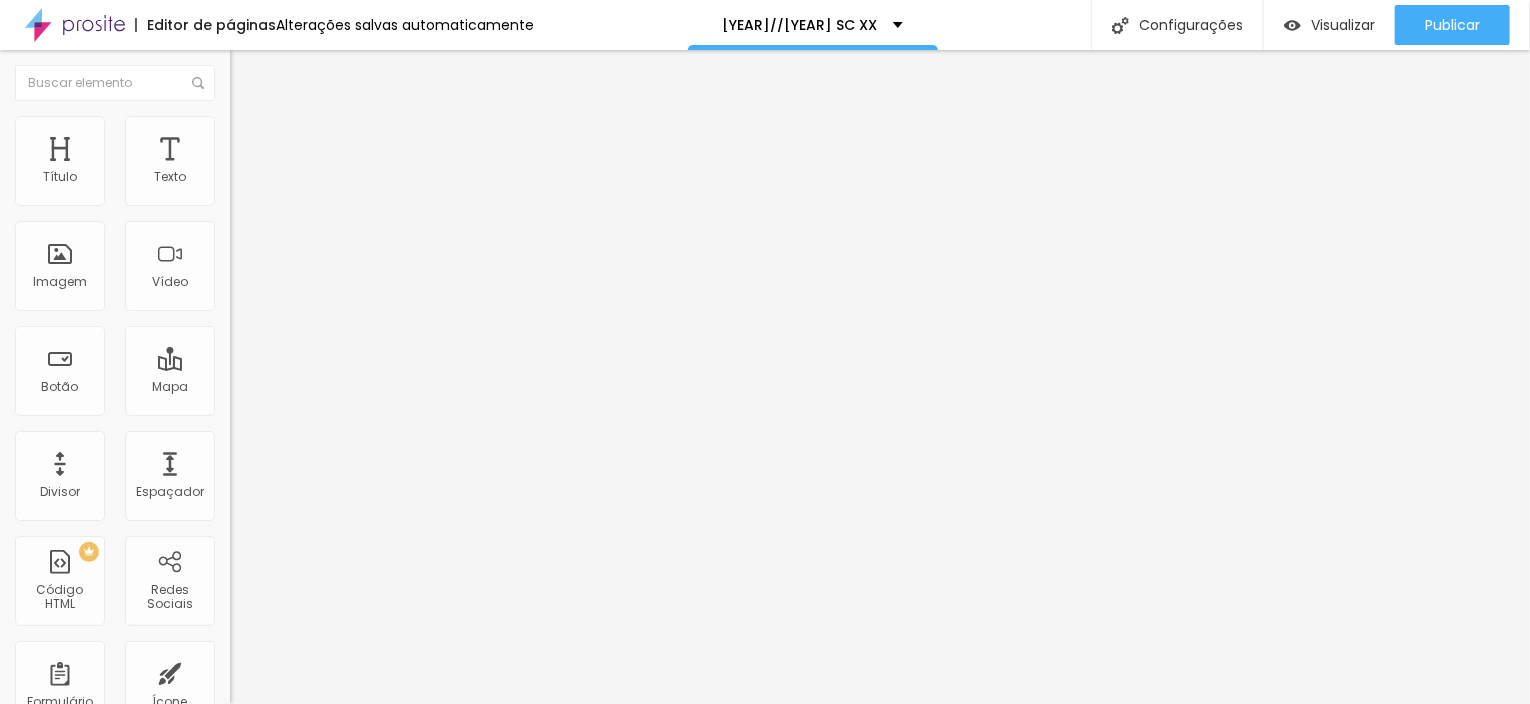 type on "0.7" 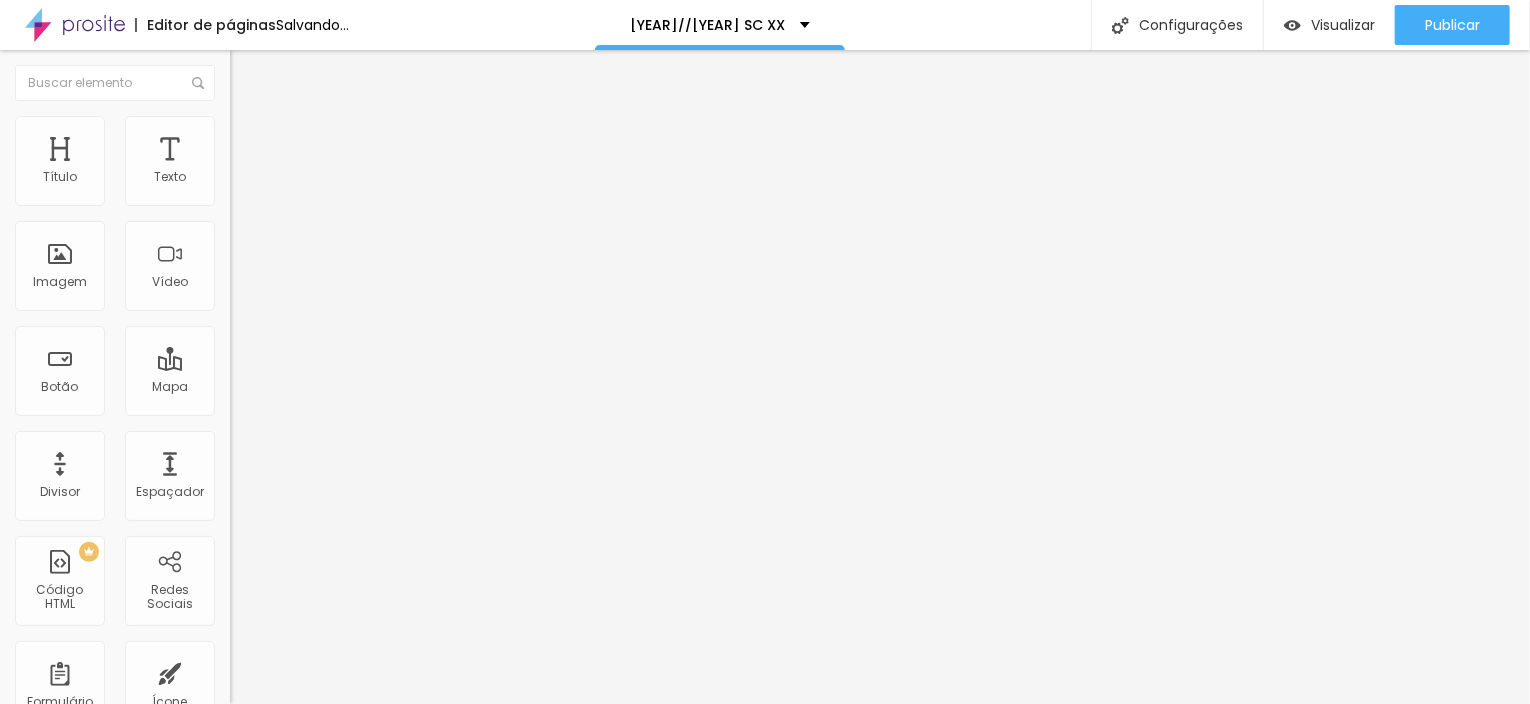type on "0.7" 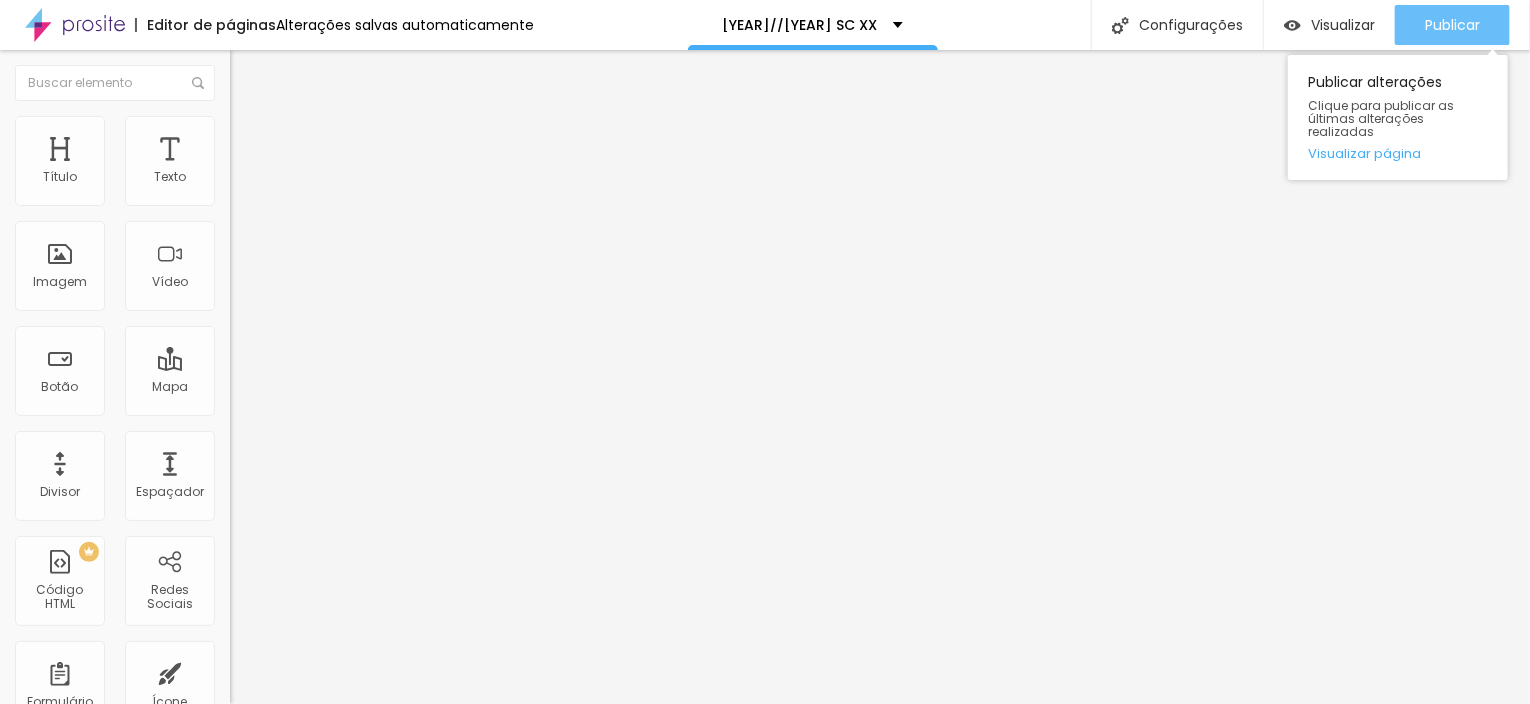 click on "Publicar" at bounding box center (1452, 25) 